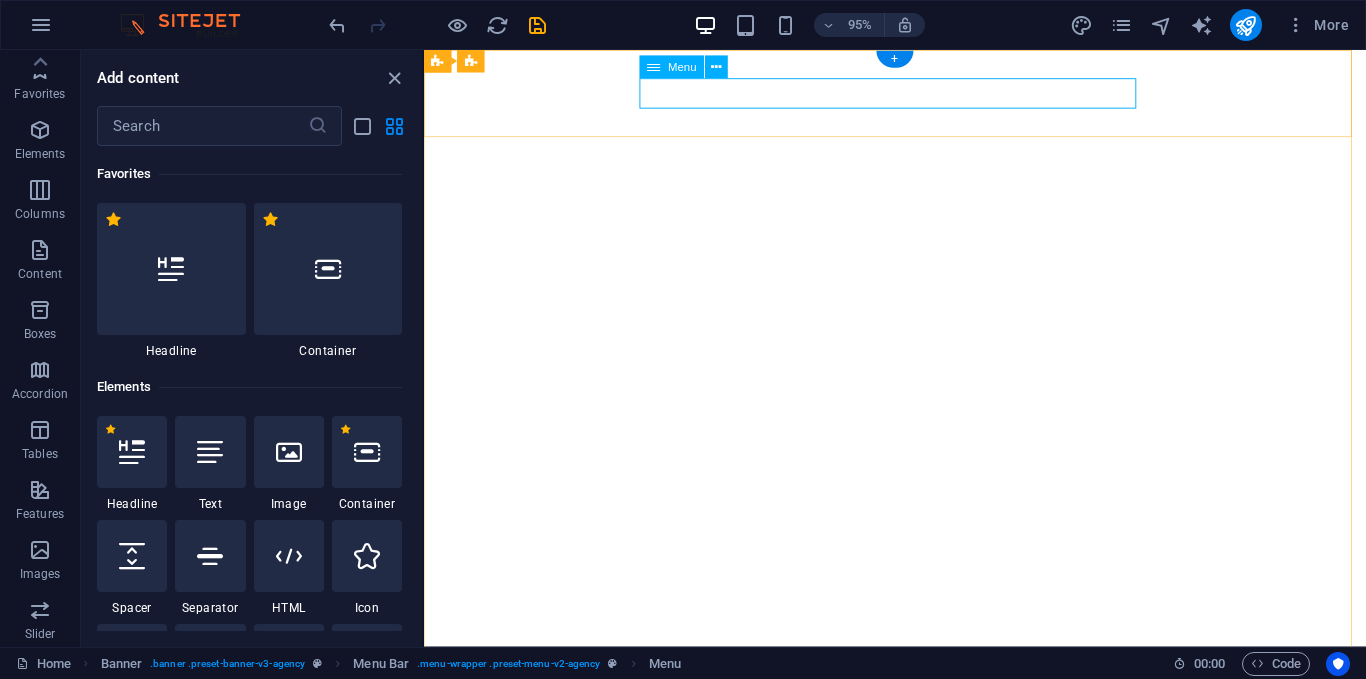 scroll, scrollTop: 0, scrollLeft: 0, axis: both 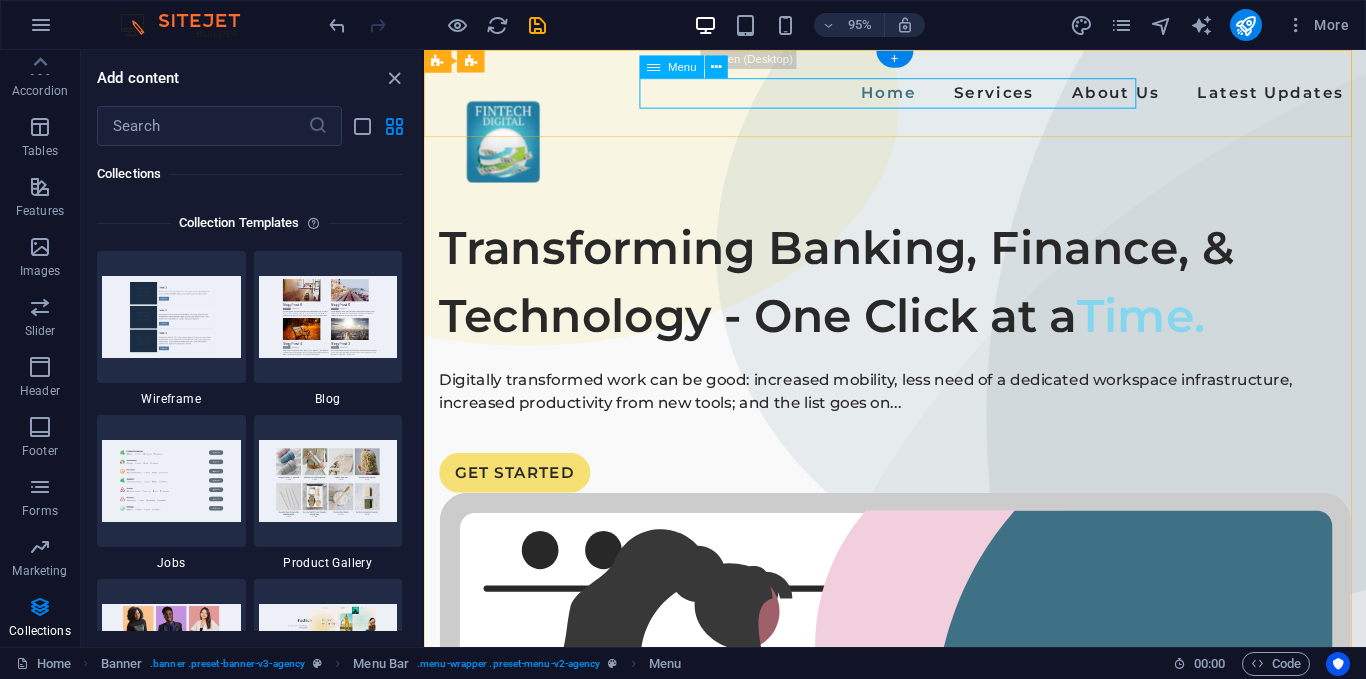 click on "Home Services About Us Latest Updates" at bounding box center (920, 96) 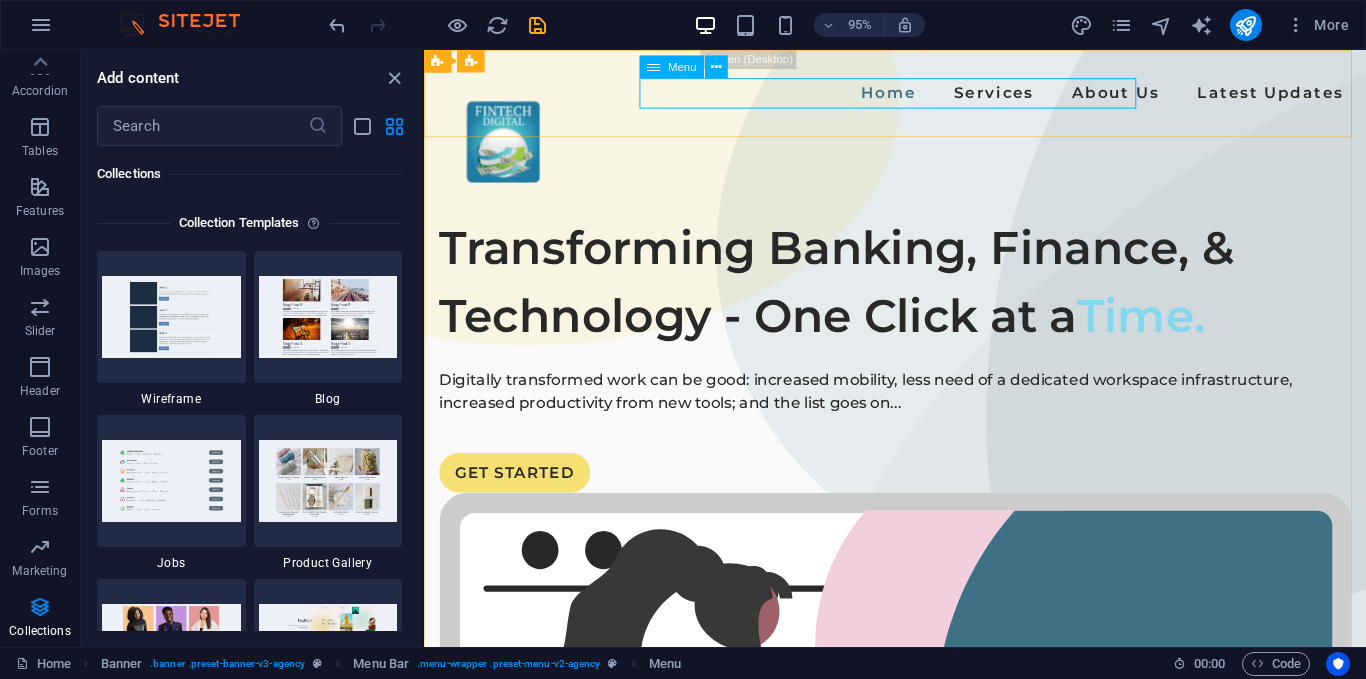click at bounding box center (653, 67) 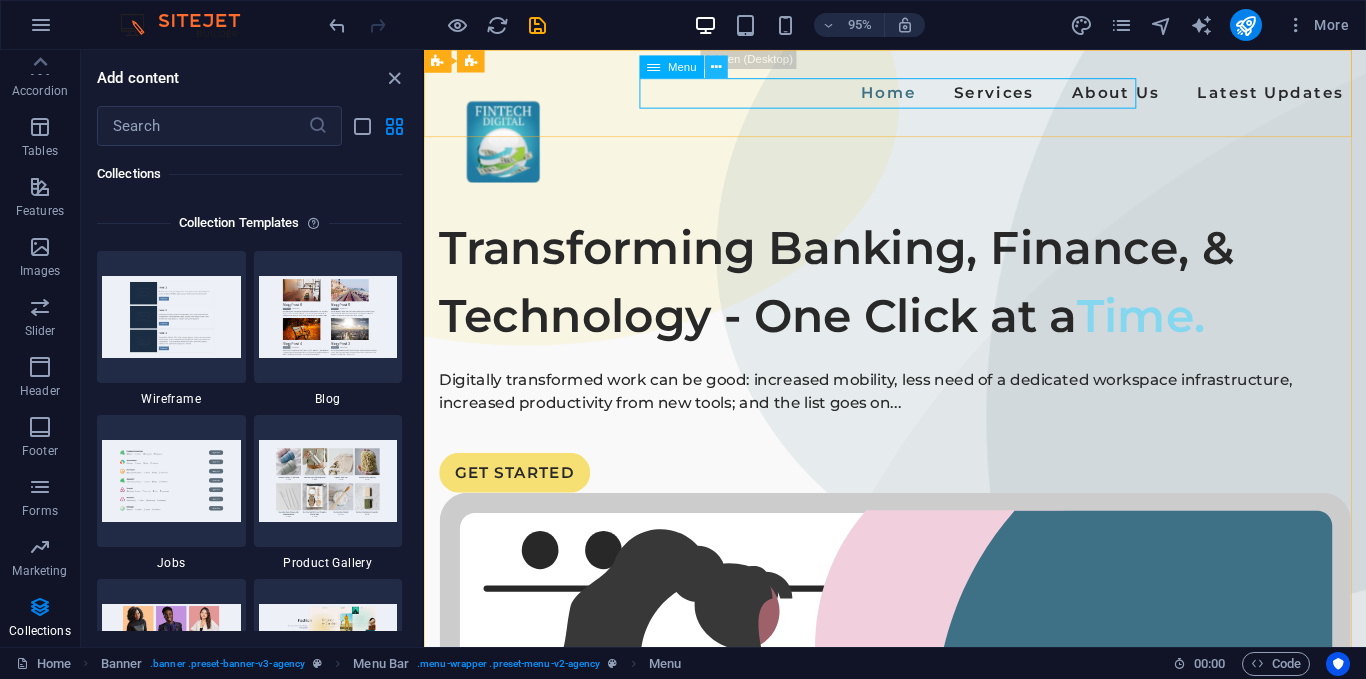click at bounding box center [716, 67] 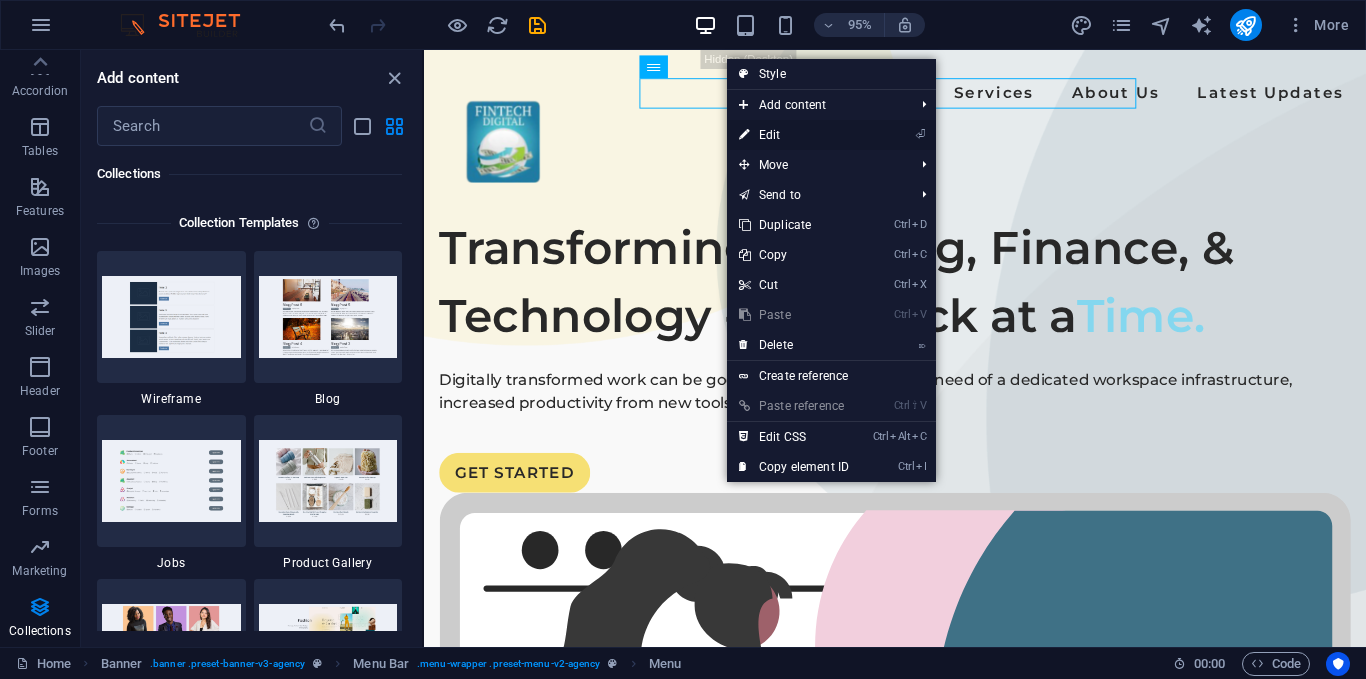 click on "⏎  Edit" at bounding box center (794, 135) 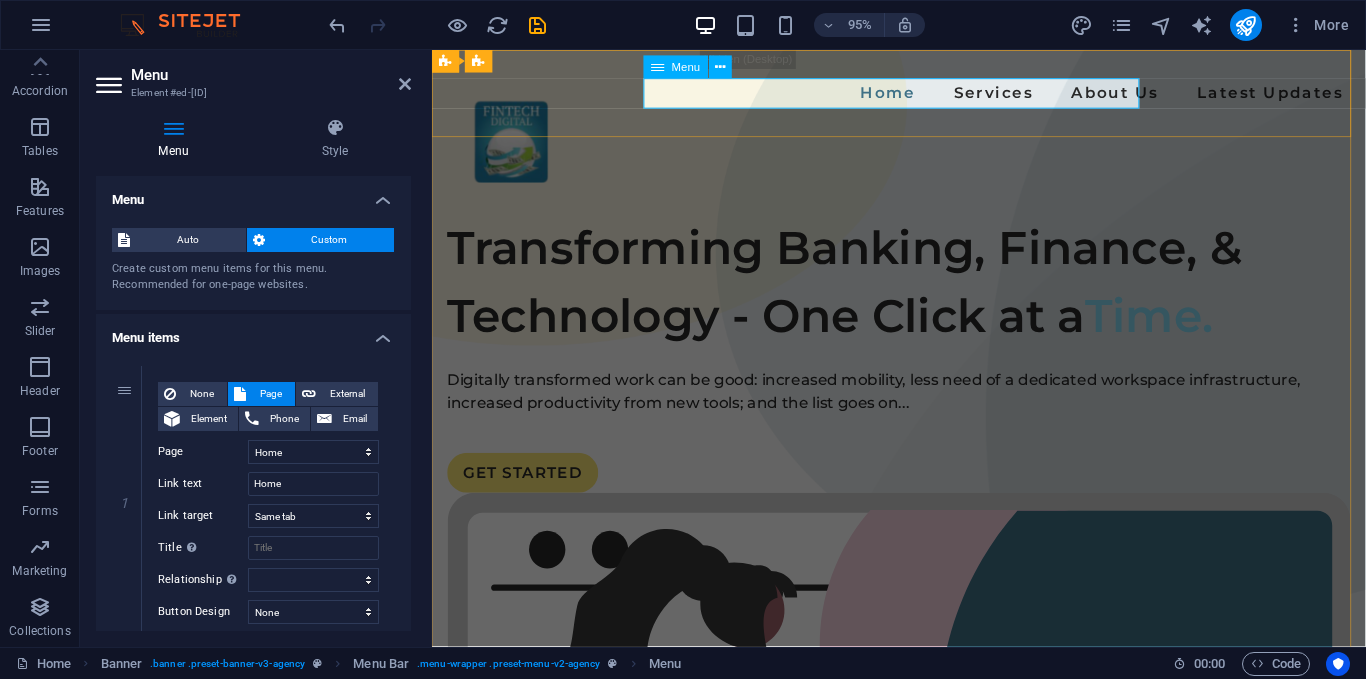 click on "Home Services About Us Latest Updates" at bounding box center [923, 96] 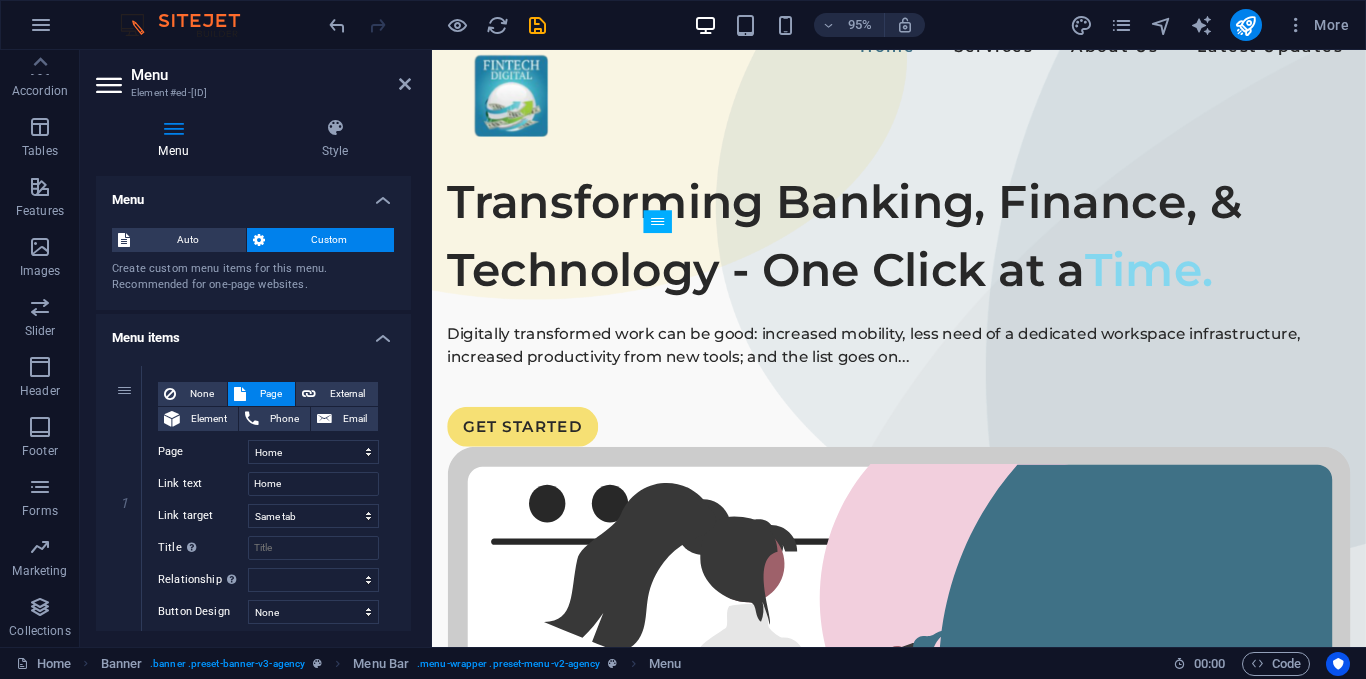 scroll, scrollTop: 9, scrollLeft: 0, axis: vertical 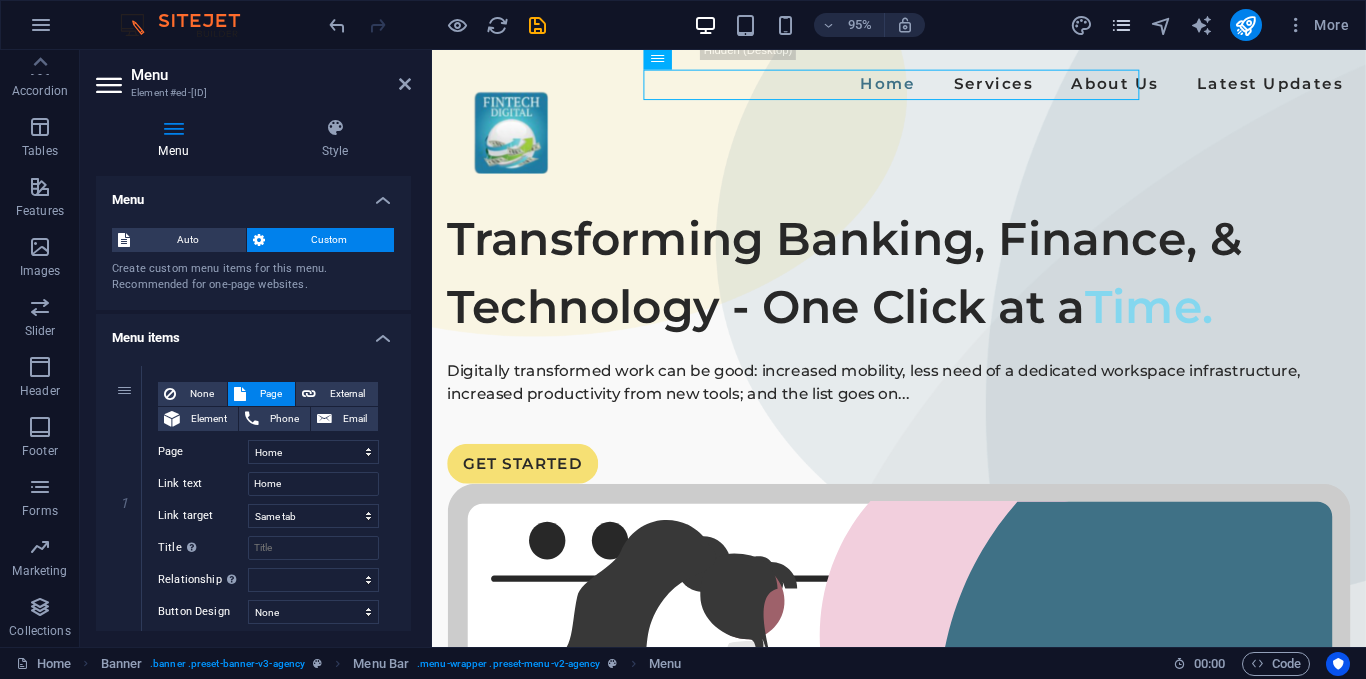 click at bounding box center (1121, 25) 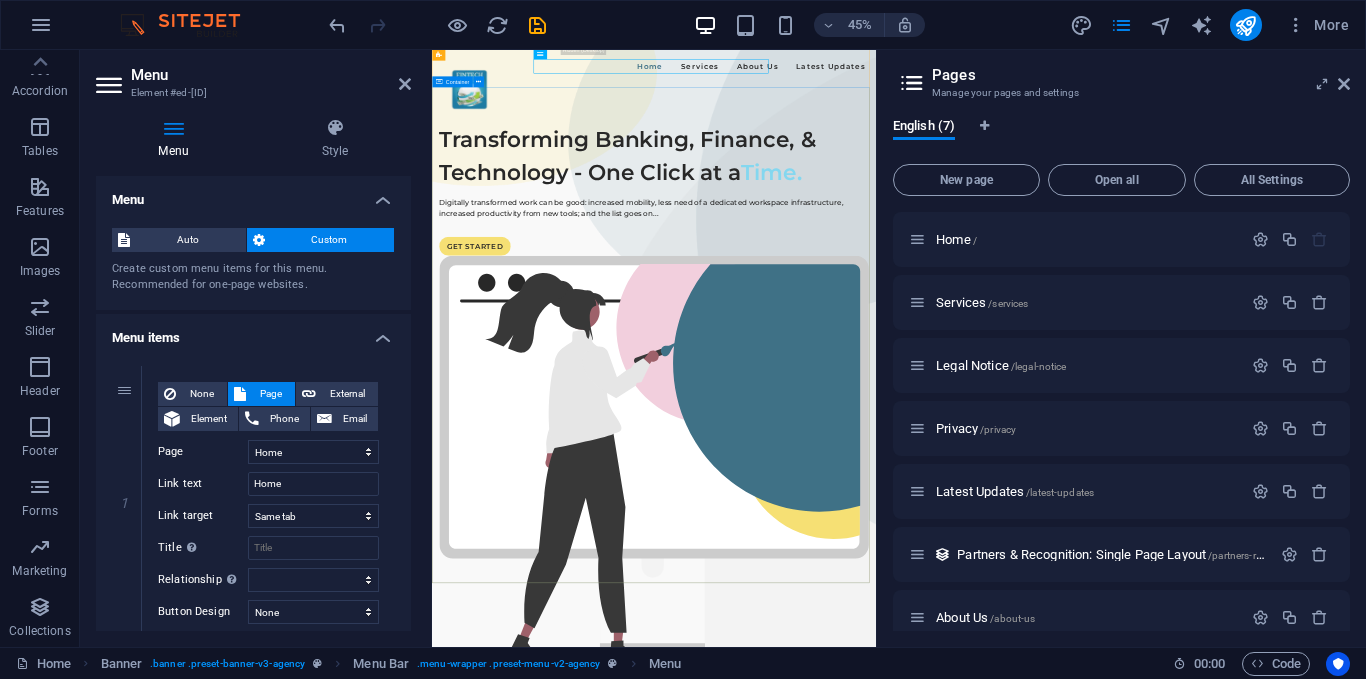 click on "Transforming Banking, Finance, & Technology - One Click at a Time. Digitally transformed work can be good: increased mobility, less need of a dedicated workspace infrastructure, increased productivity from new tools; and the list goes on... GET STARTED" at bounding box center (925, 814) 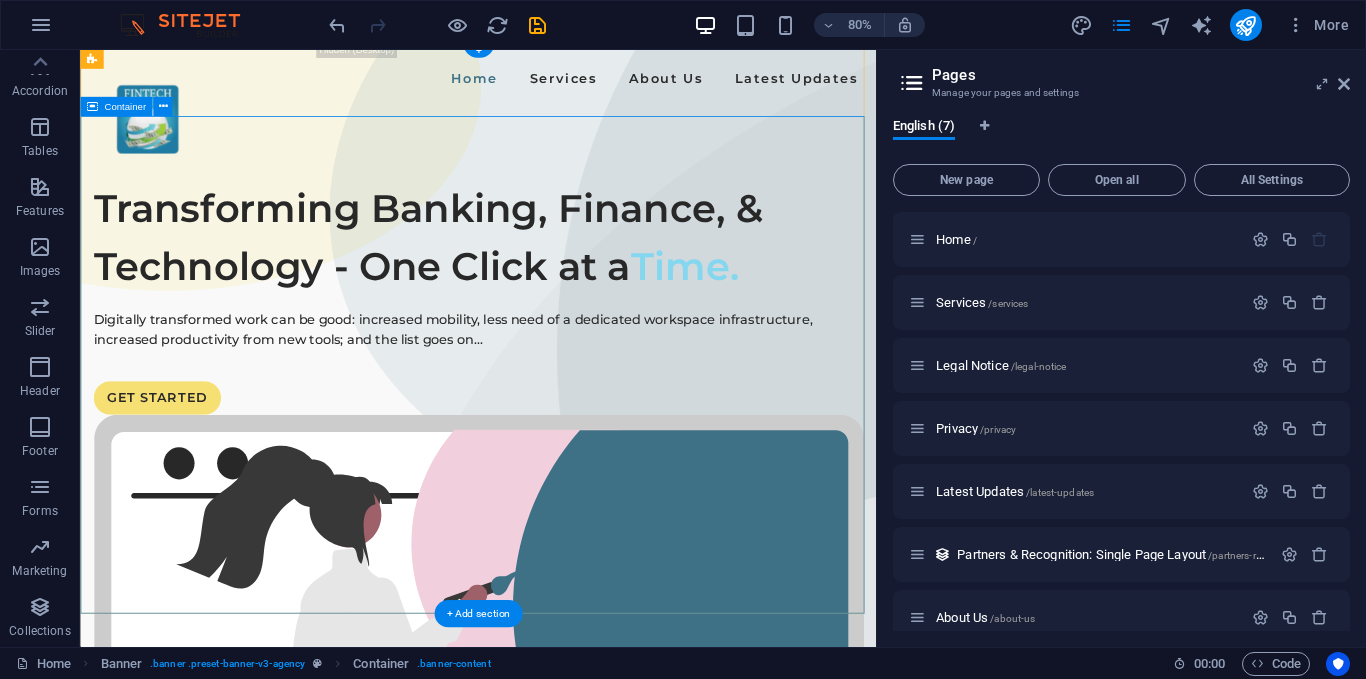 click on "Transforming Banking, Finance, & Technology - One Click at a Time. Digitally transformed work can be good: increased mobility, less need of a dedicated workspace infrastructure, increased productivity from new tools; and the list goes on... GET STARTED" at bounding box center (577, 818) 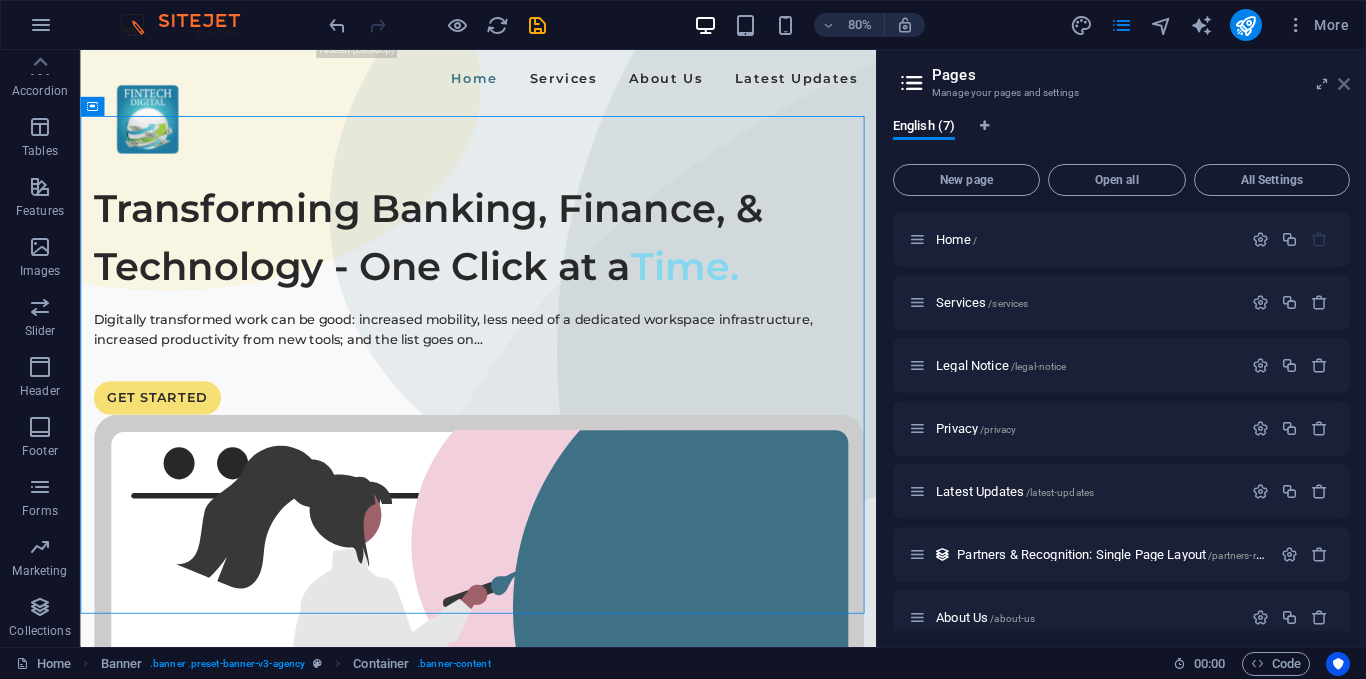 click at bounding box center (1344, 84) 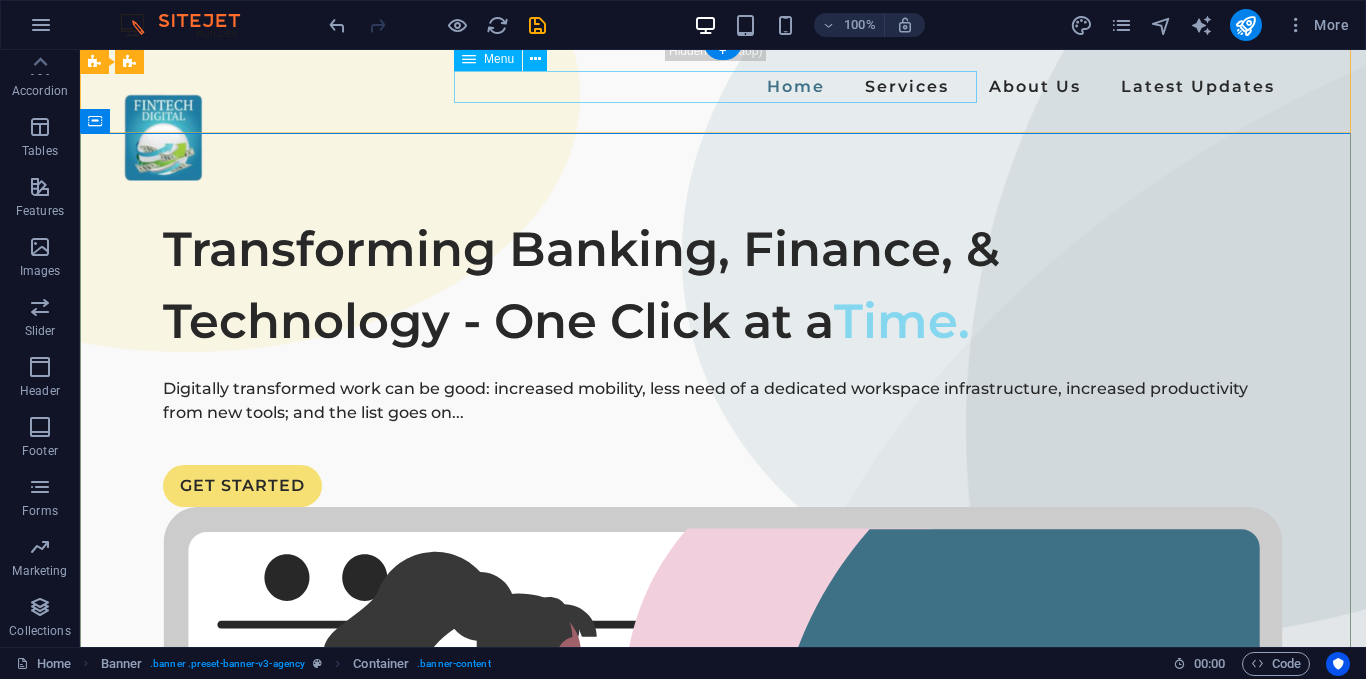 click on "Home Services About Us Latest Updates" at bounding box center (723, 87) 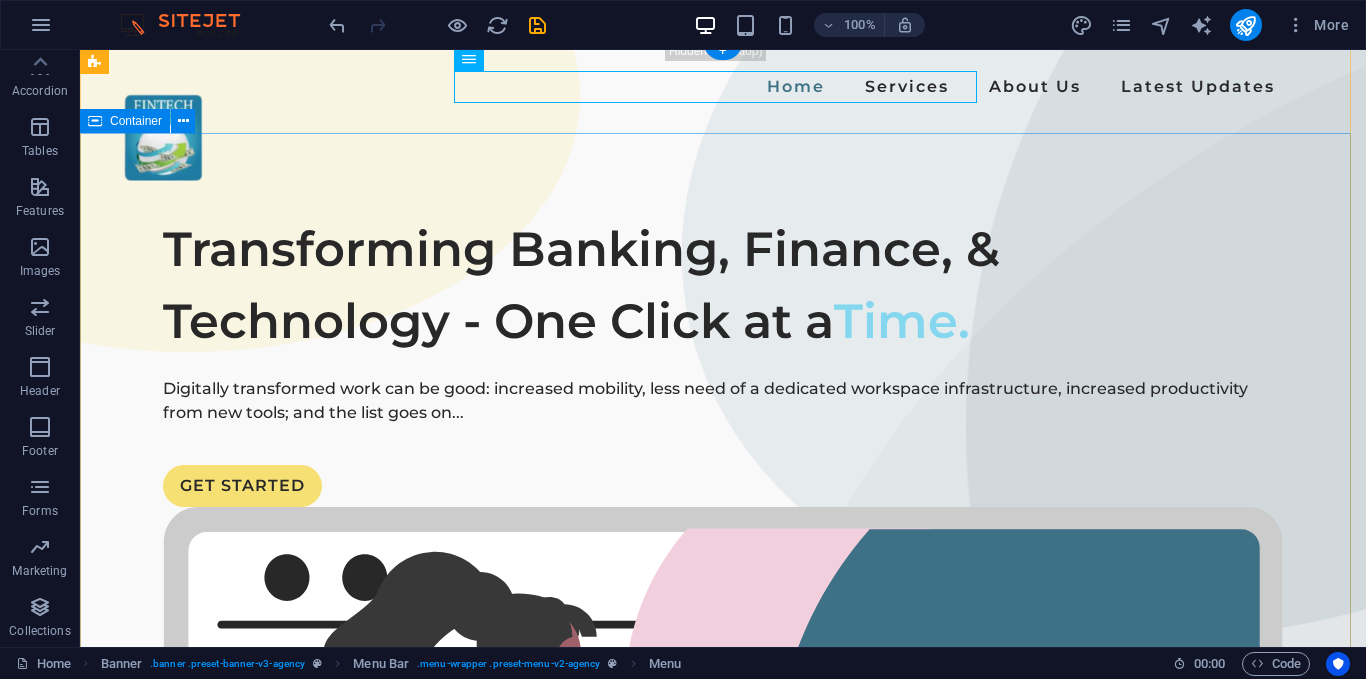 click on "Transforming Banking, Finance, & Technology - One Click at a Time. Digitally transformed work can be good: increased mobility, less need of a dedicated workspace infrastructure, increased productivity from new tools; and the list goes on... GET STARTED" at bounding box center [723, 892] 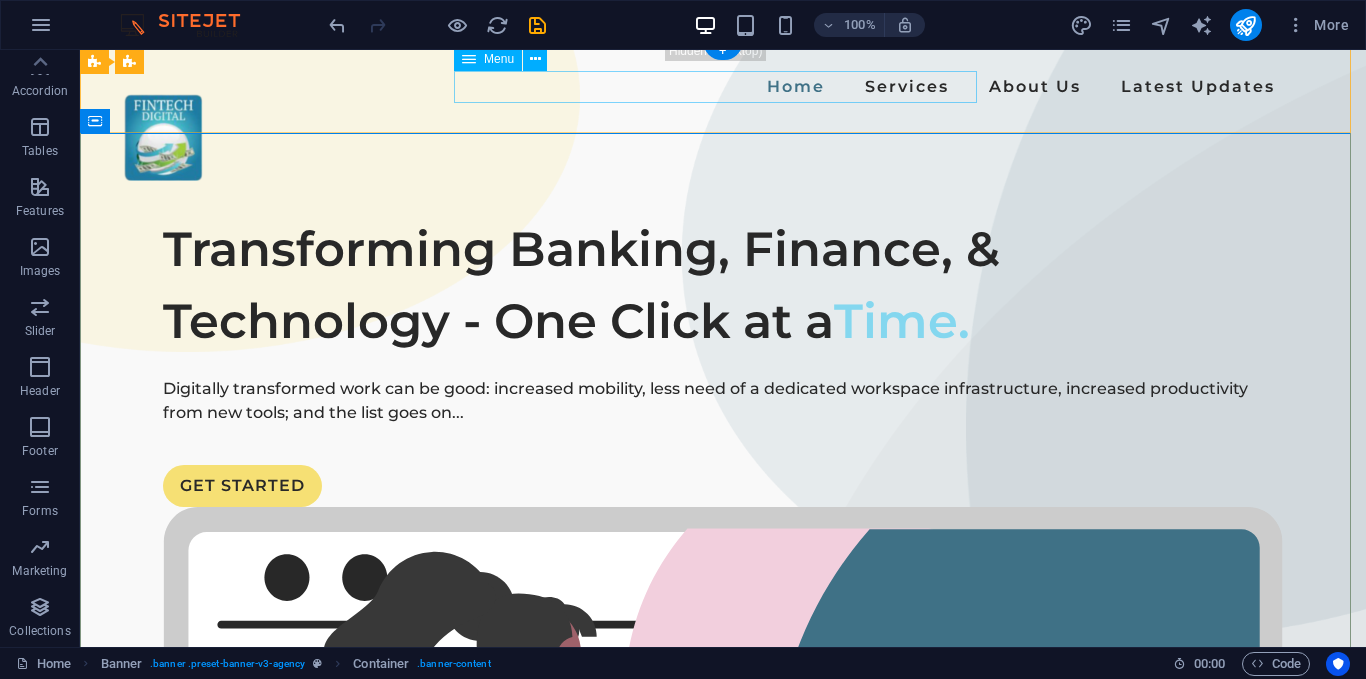 click on "Home Services About Us Latest Updates" at bounding box center (723, 87) 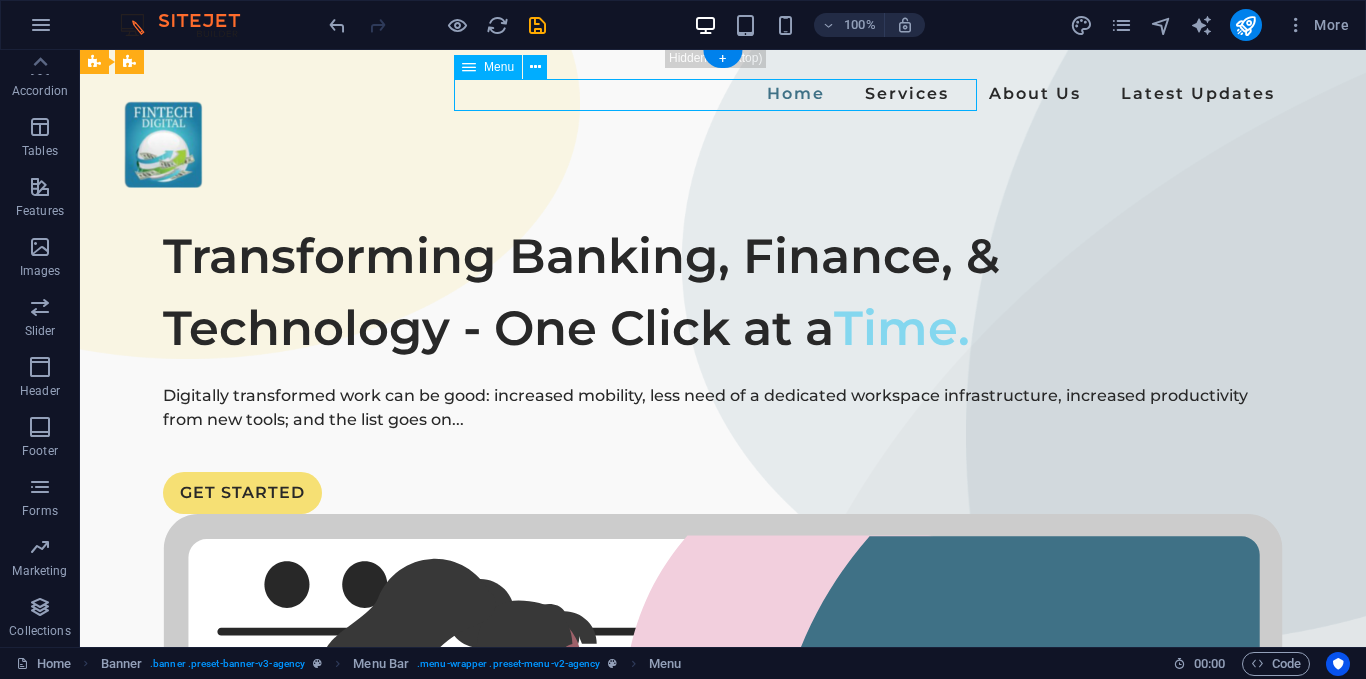 scroll, scrollTop: 0, scrollLeft: 0, axis: both 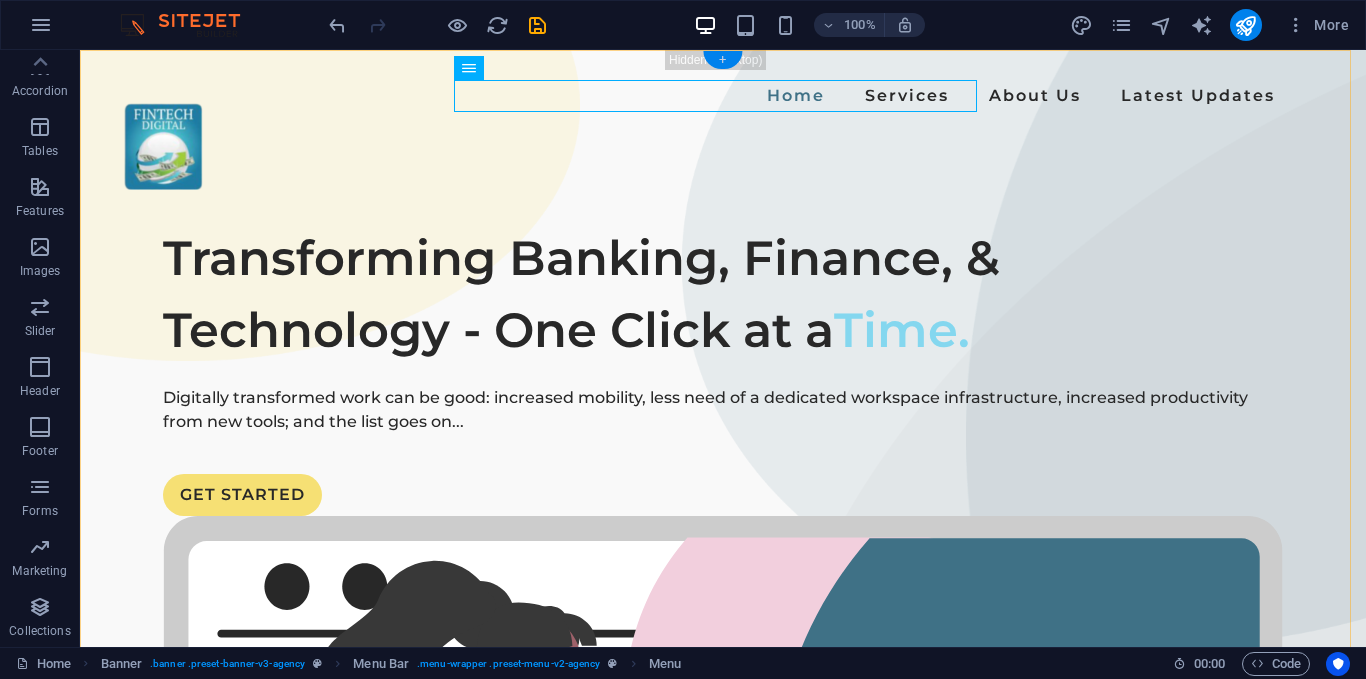 drag, startPoint x: 321, startPoint y: 13, endPoint x: 725, endPoint y: 65, distance: 407.3328 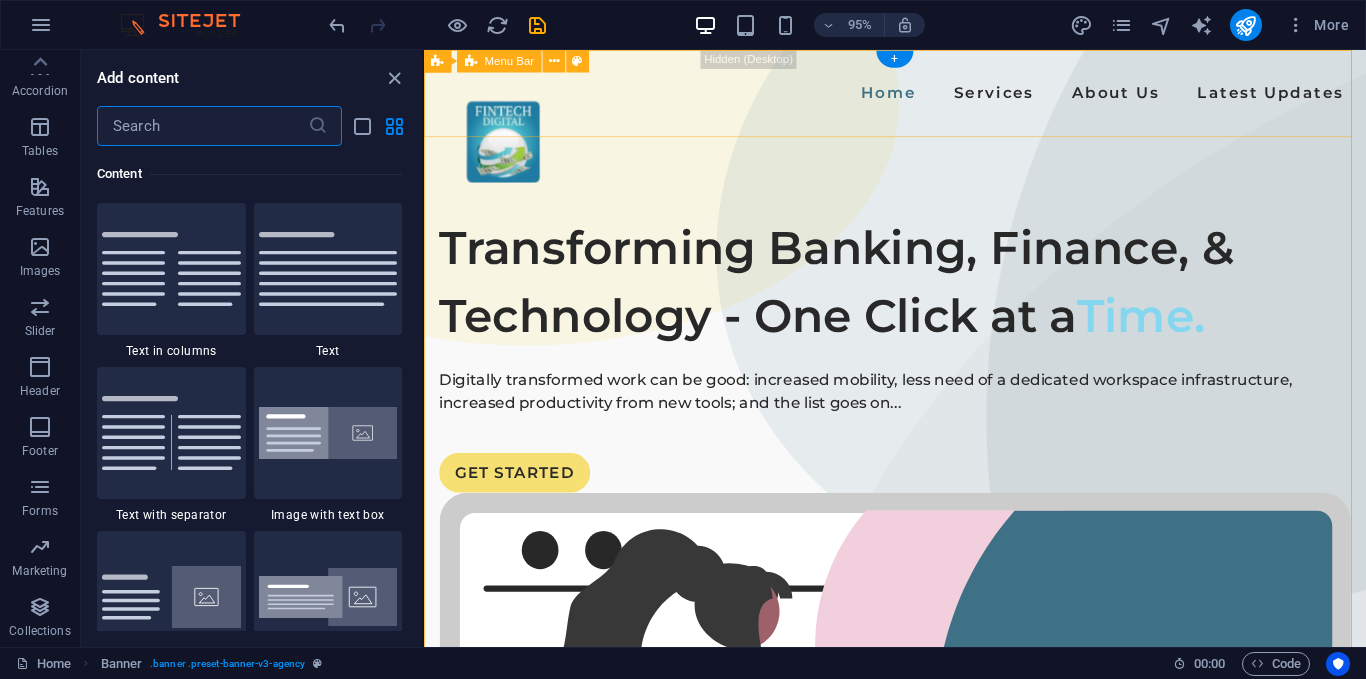 scroll, scrollTop: 3499, scrollLeft: 0, axis: vertical 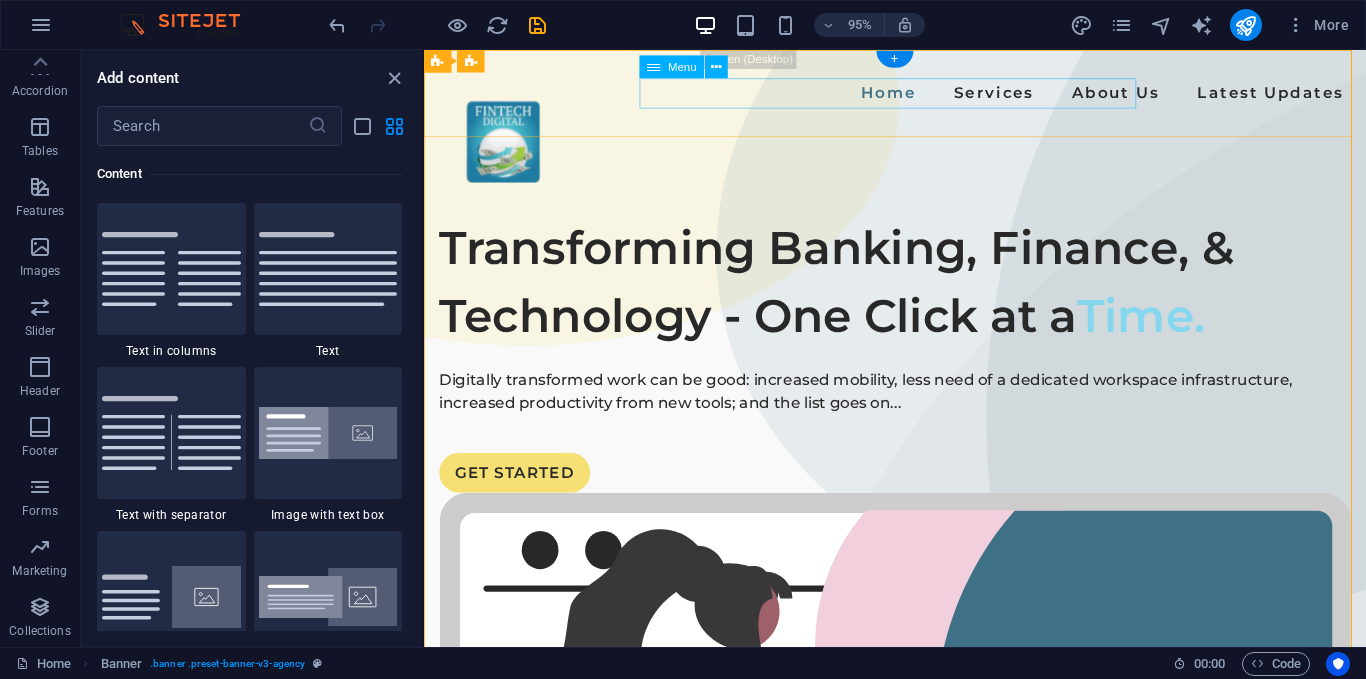 click on "Home Services About Us Latest Updates" at bounding box center [920, 96] 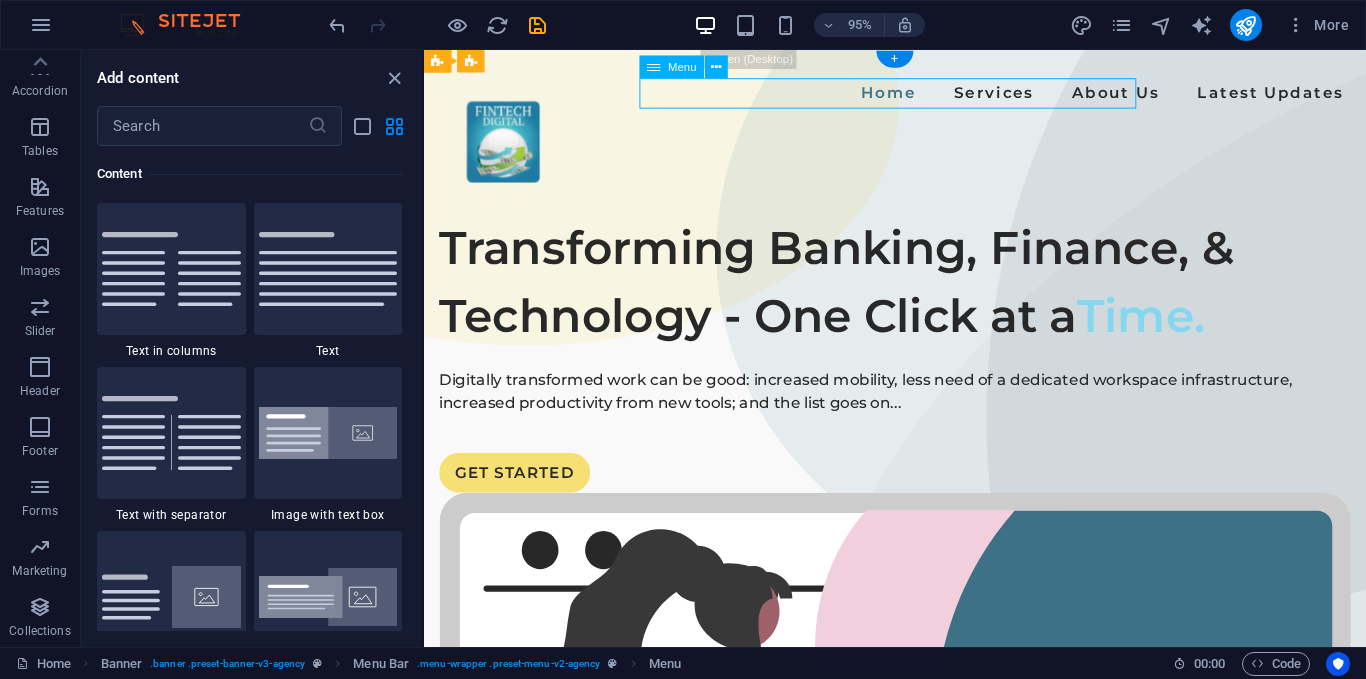 click on "Home Services About Us Latest Updates" at bounding box center [920, 96] 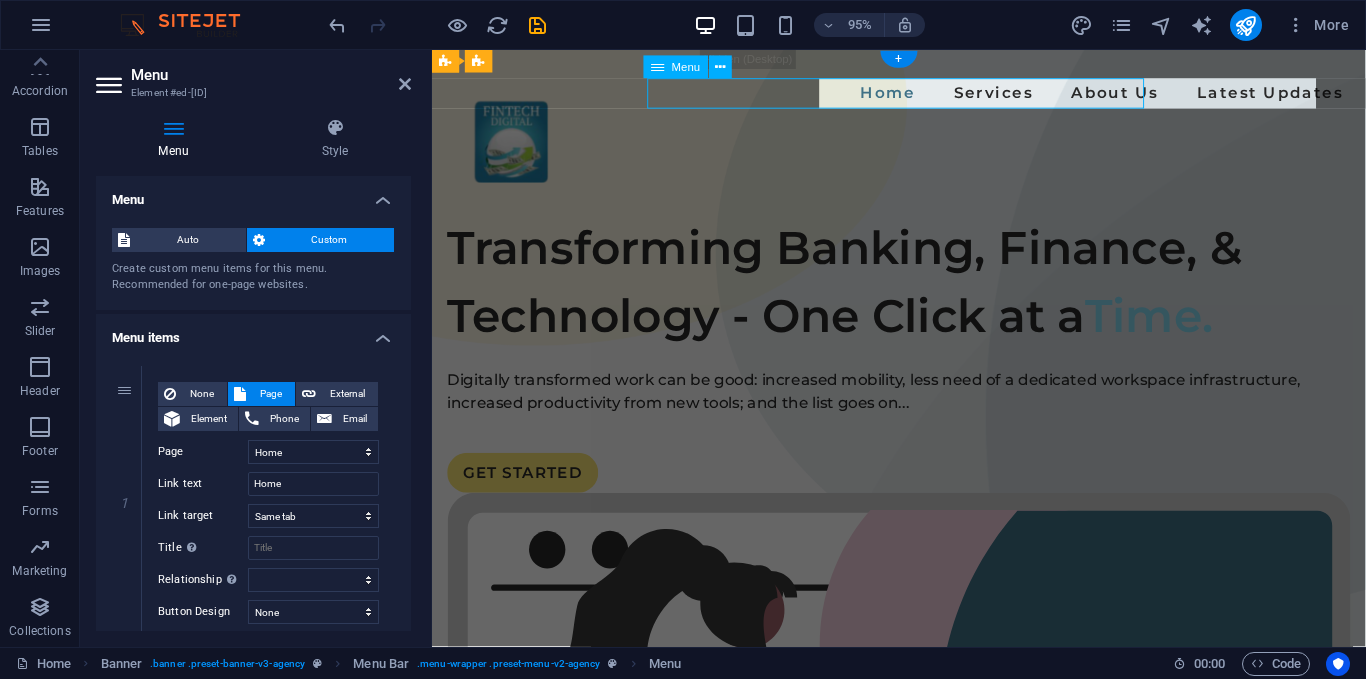 click on "Home Services About Us Latest Updates" at bounding box center [923, 96] 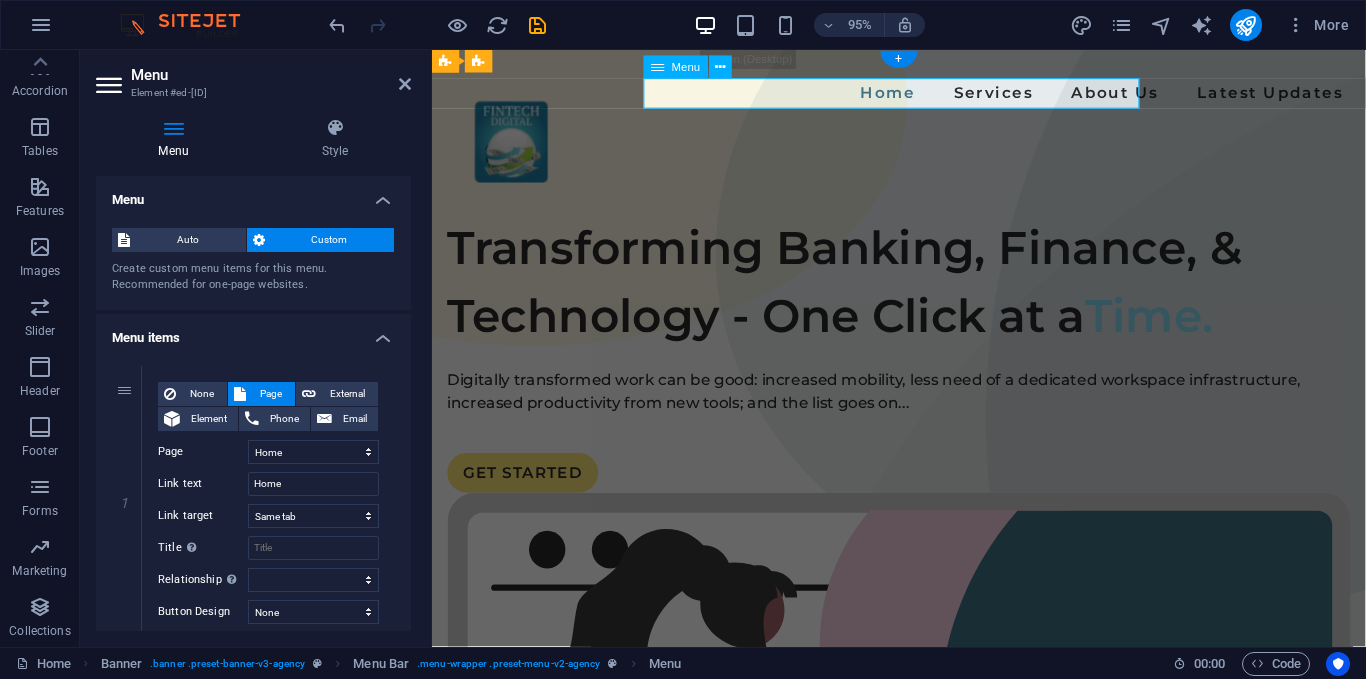 click on "Home Services About Us Latest Updates" at bounding box center [923, 96] 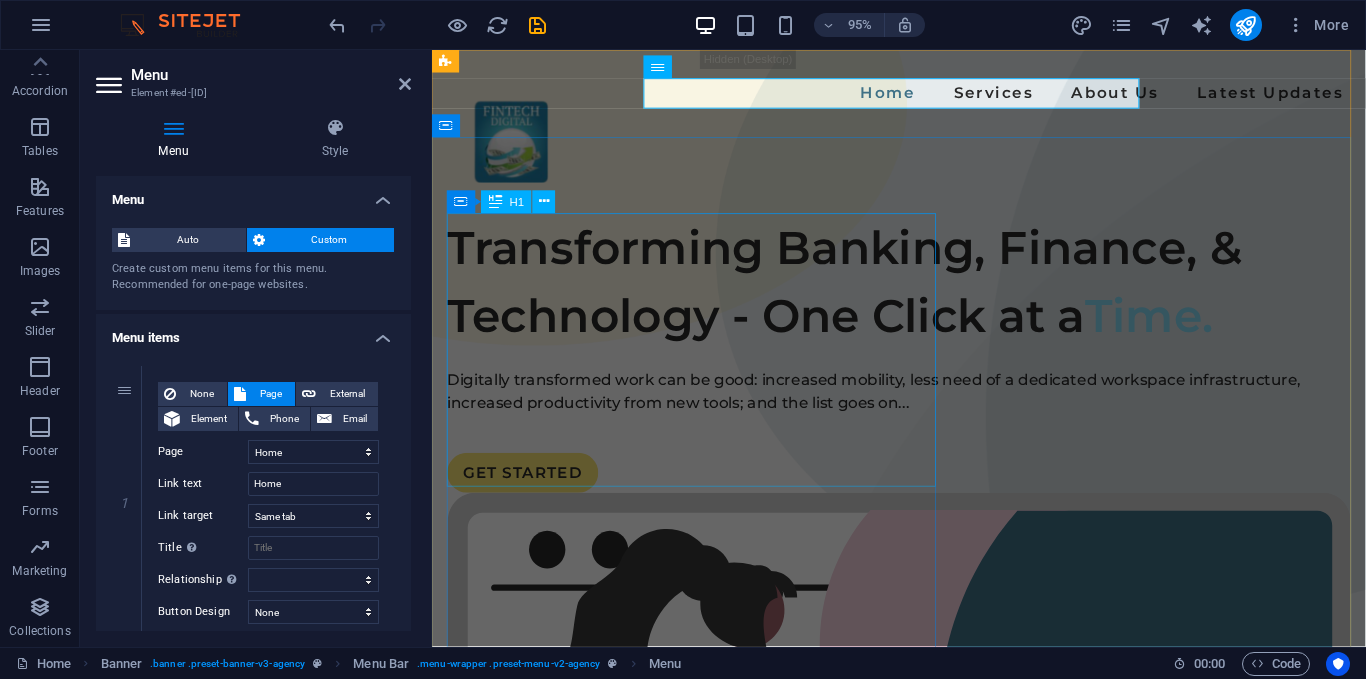click on "Transforming Banking, Finance, & Technology - One Click at a Time." at bounding box center [923, 294] 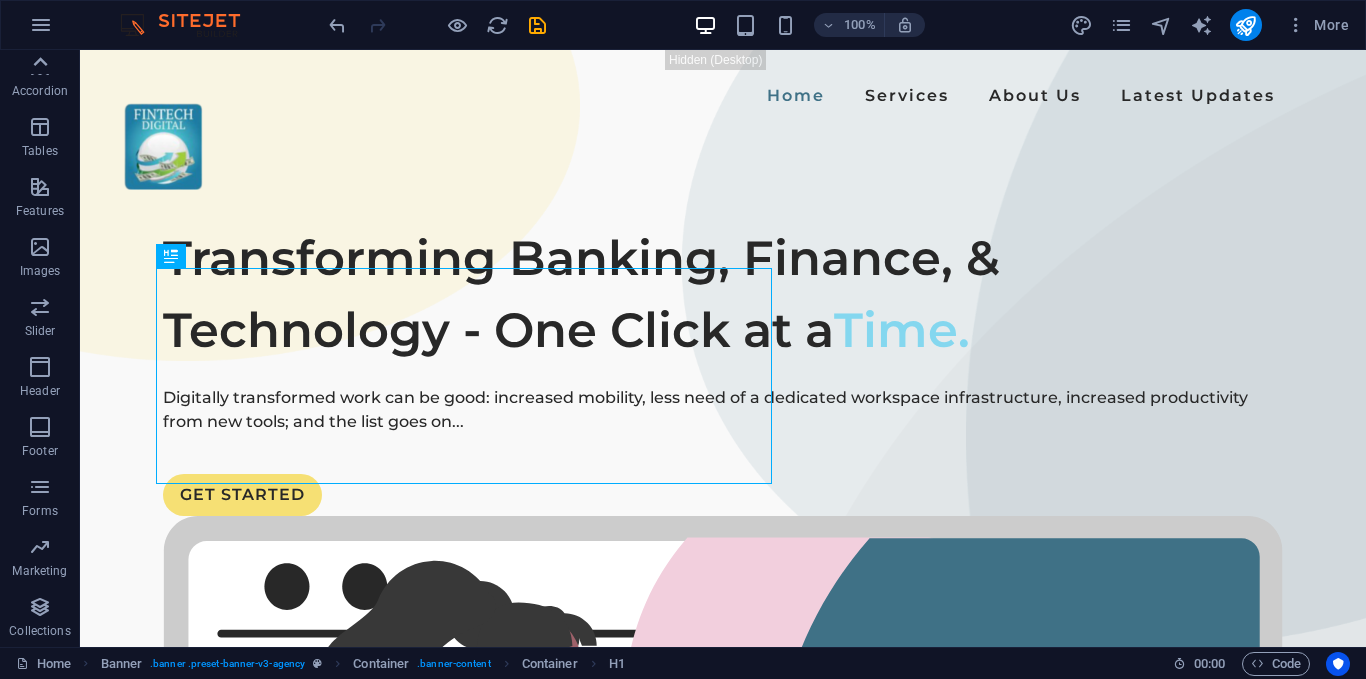 click 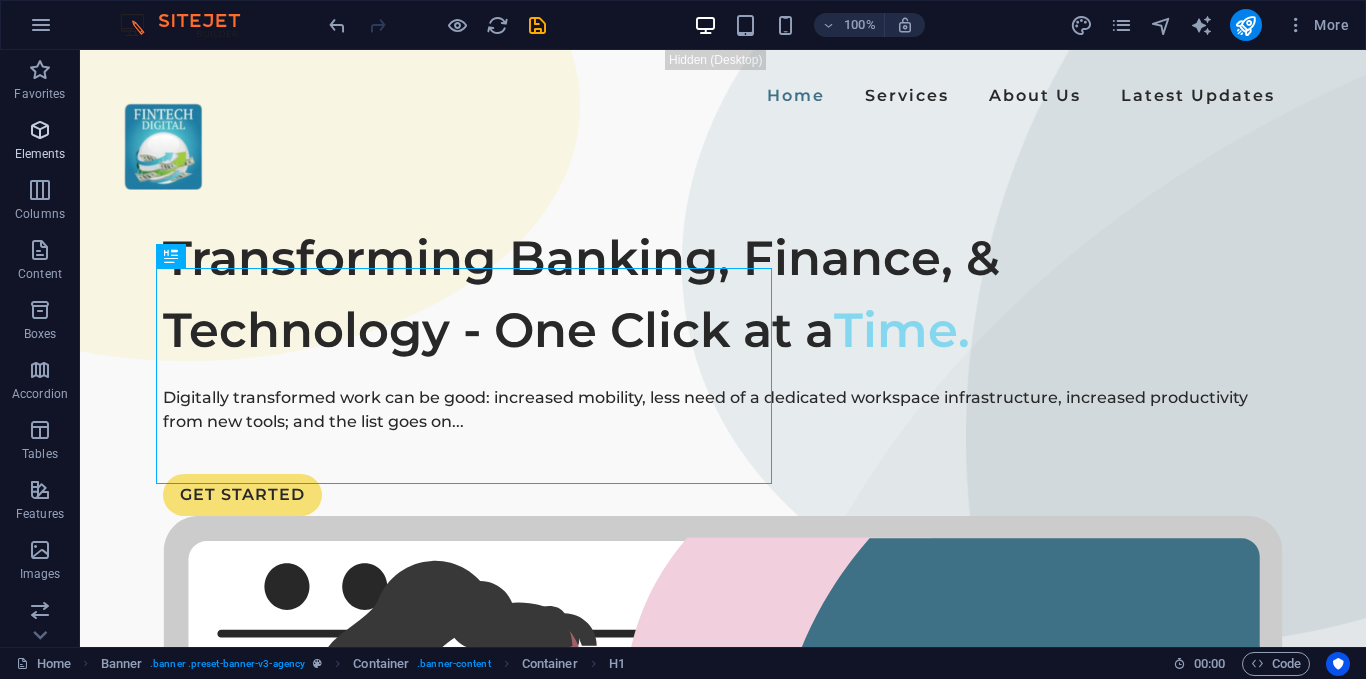 click on "Elements" at bounding box center (40, 142) 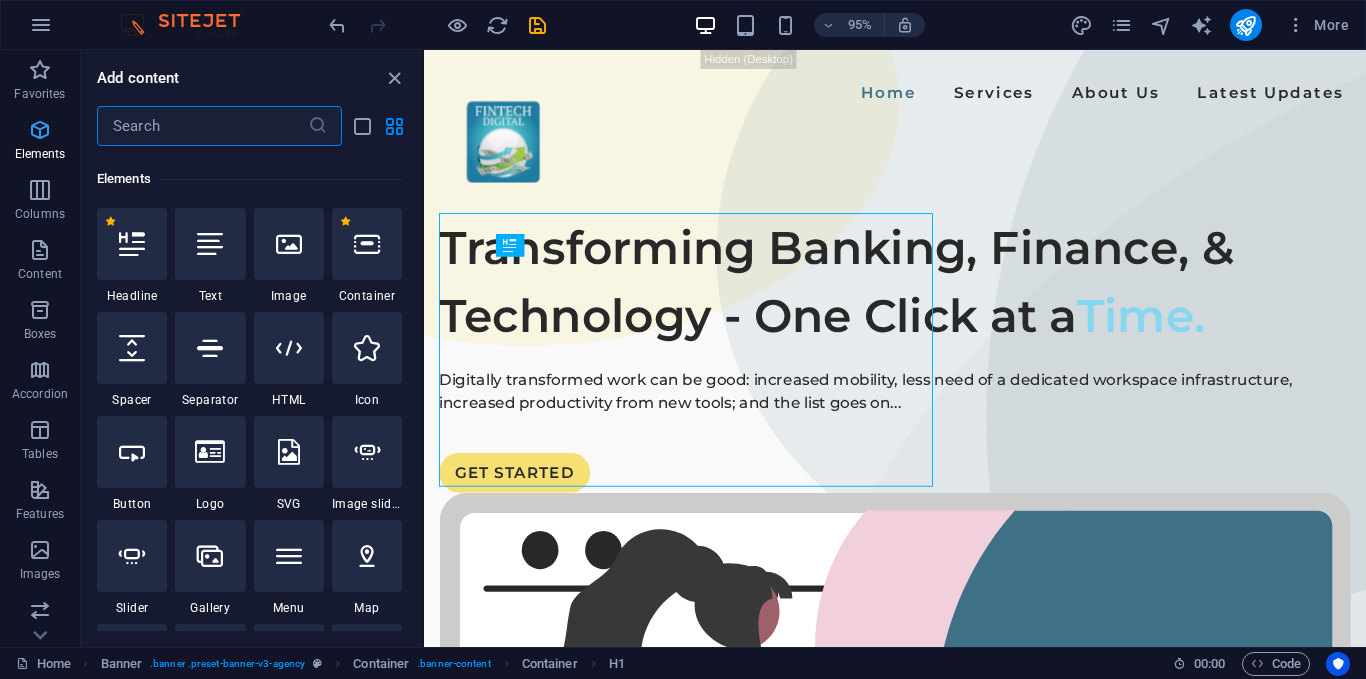 scroll, scrollTop: 213, scrollLeft: 0, axis: vertical 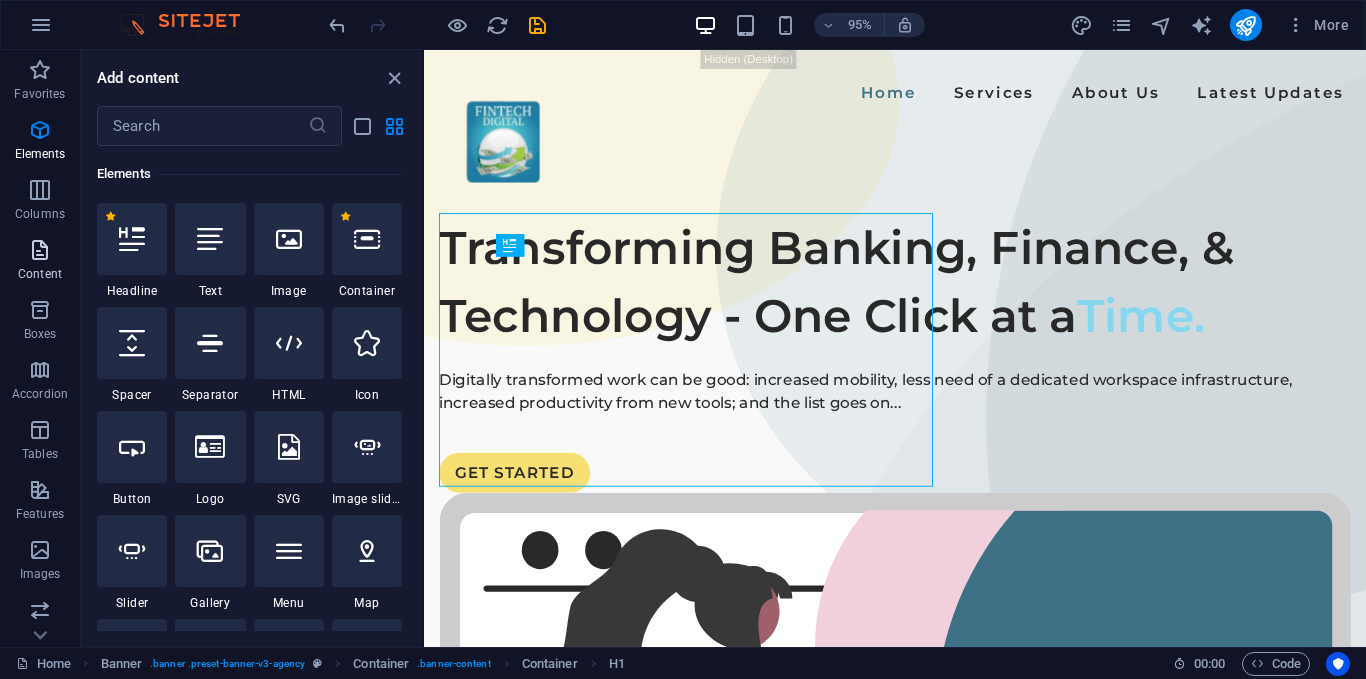 click at bounding box center [40, 250] 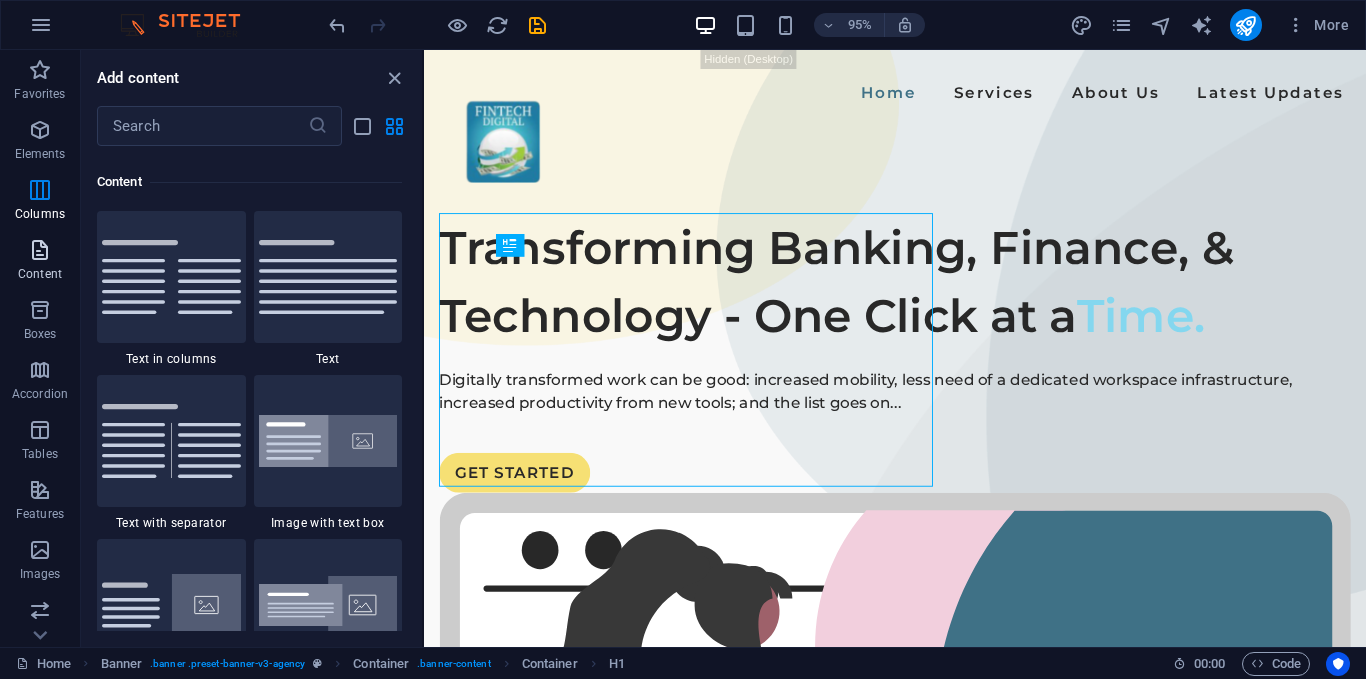 scroll, scrollTop: 3499, scrollLeft: 0, axis: vertical 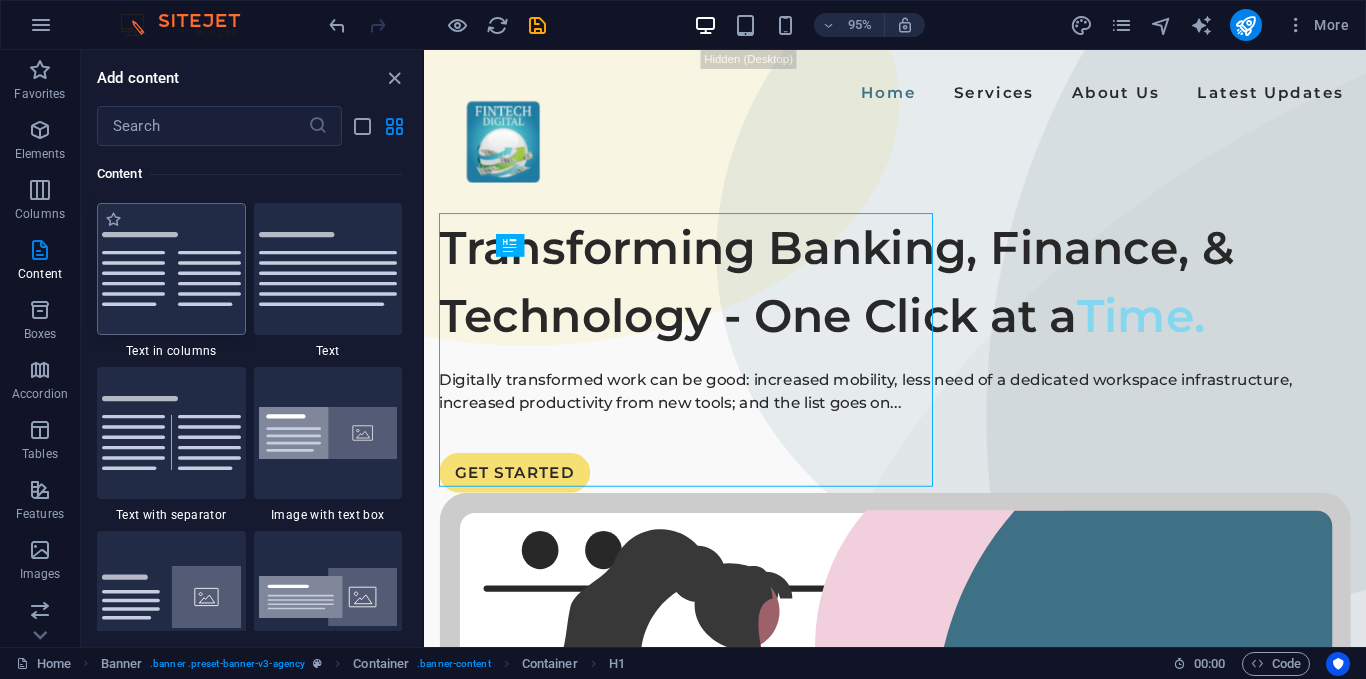 click at bounding box center [171, 269] 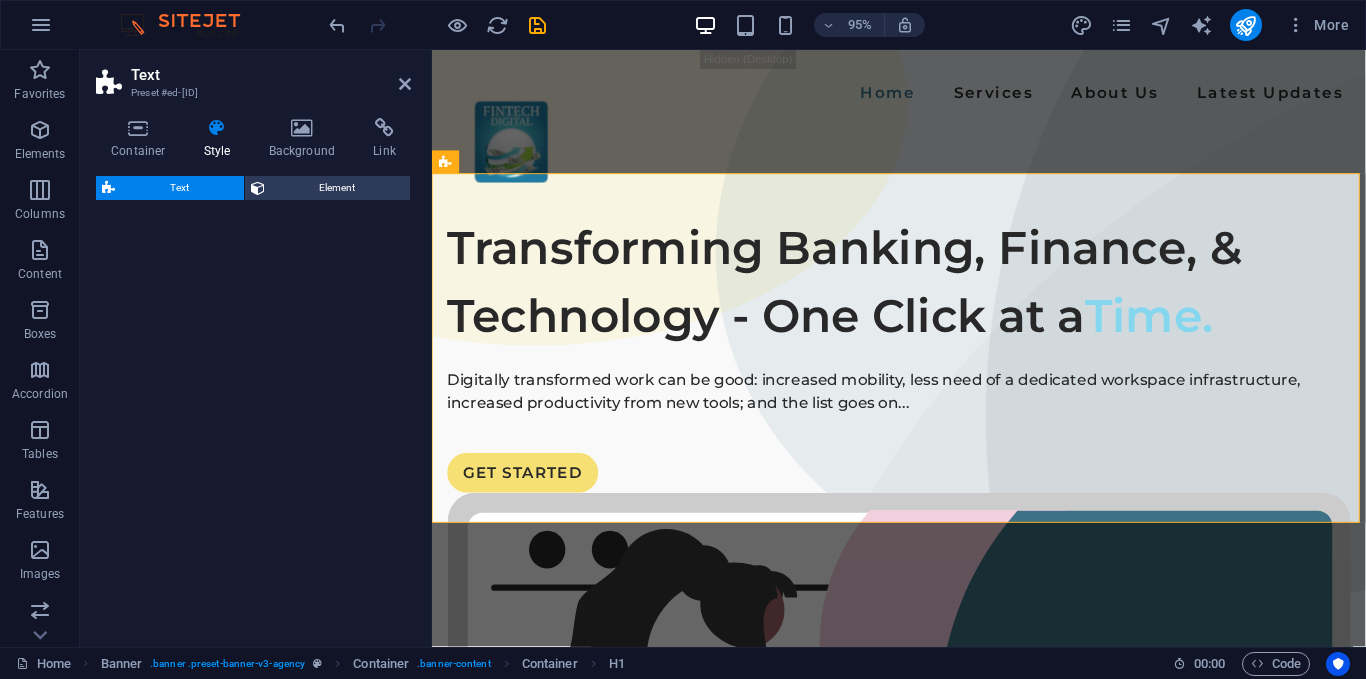 select on "rem" 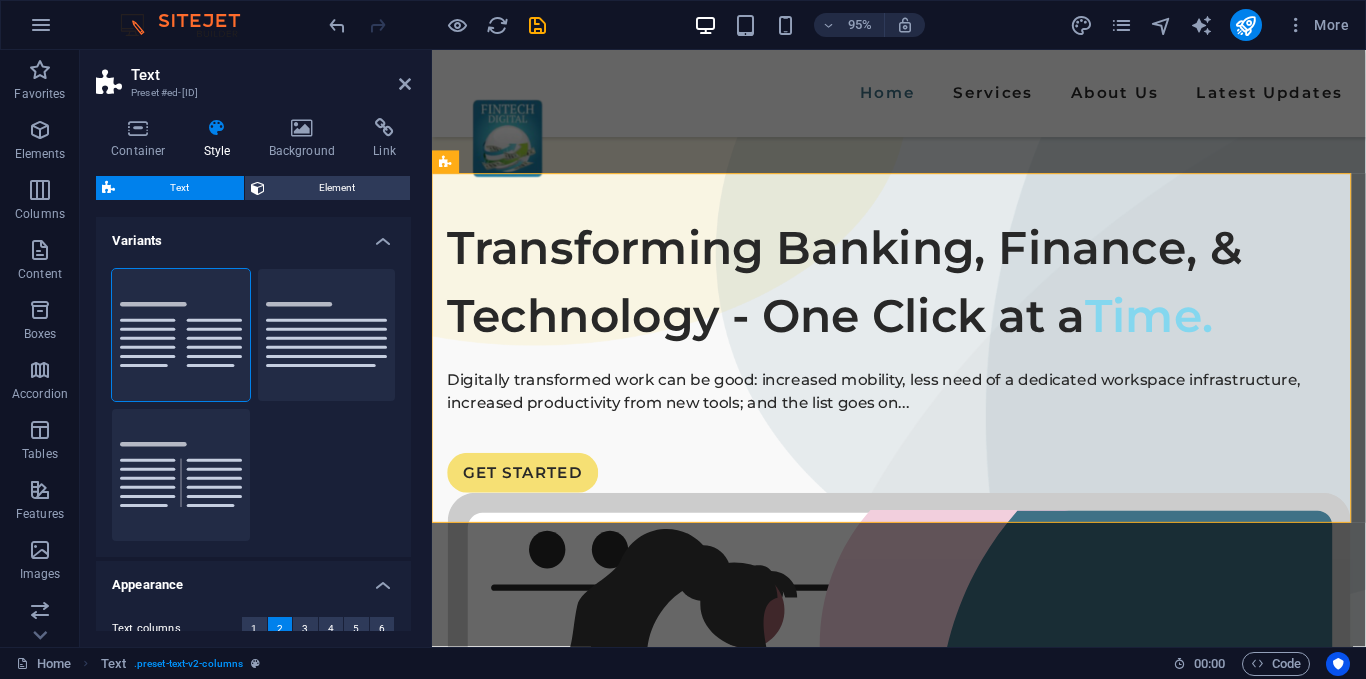scroll, scrollTop: 584, scrollLeft: 0, axis: vertical 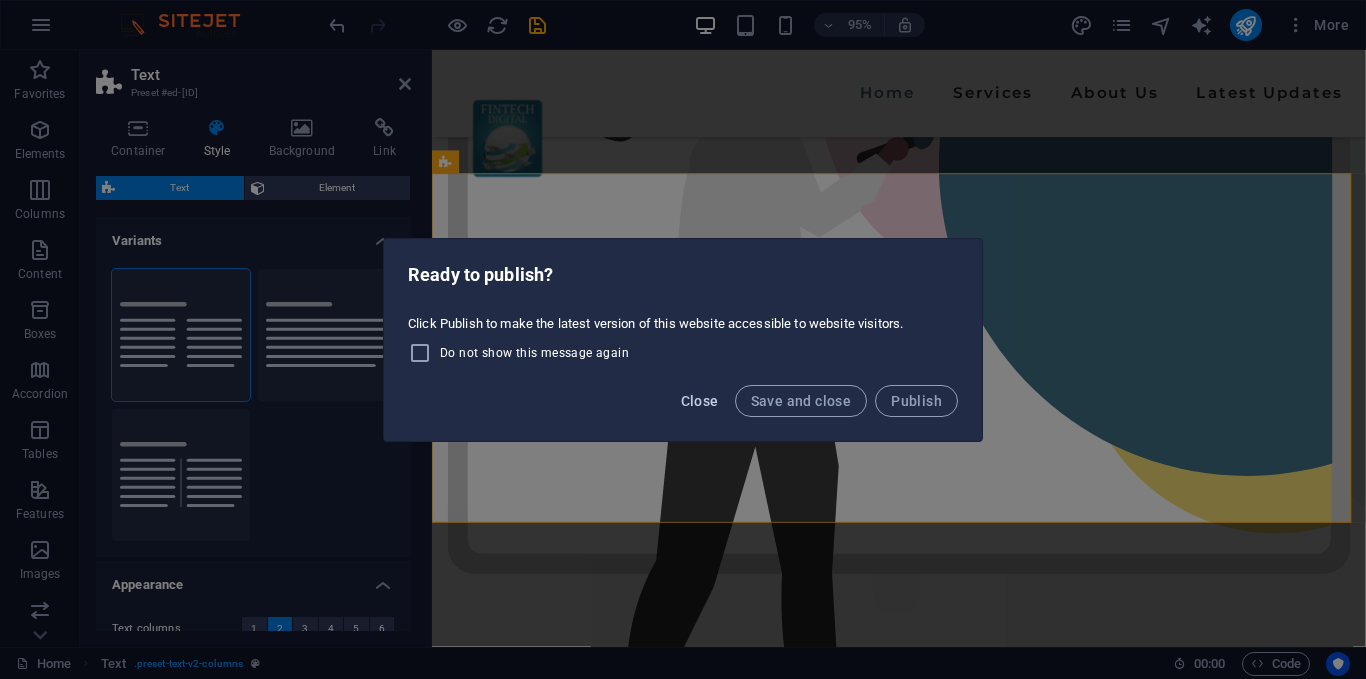 click on "Close" at bounding box center (700, 401) 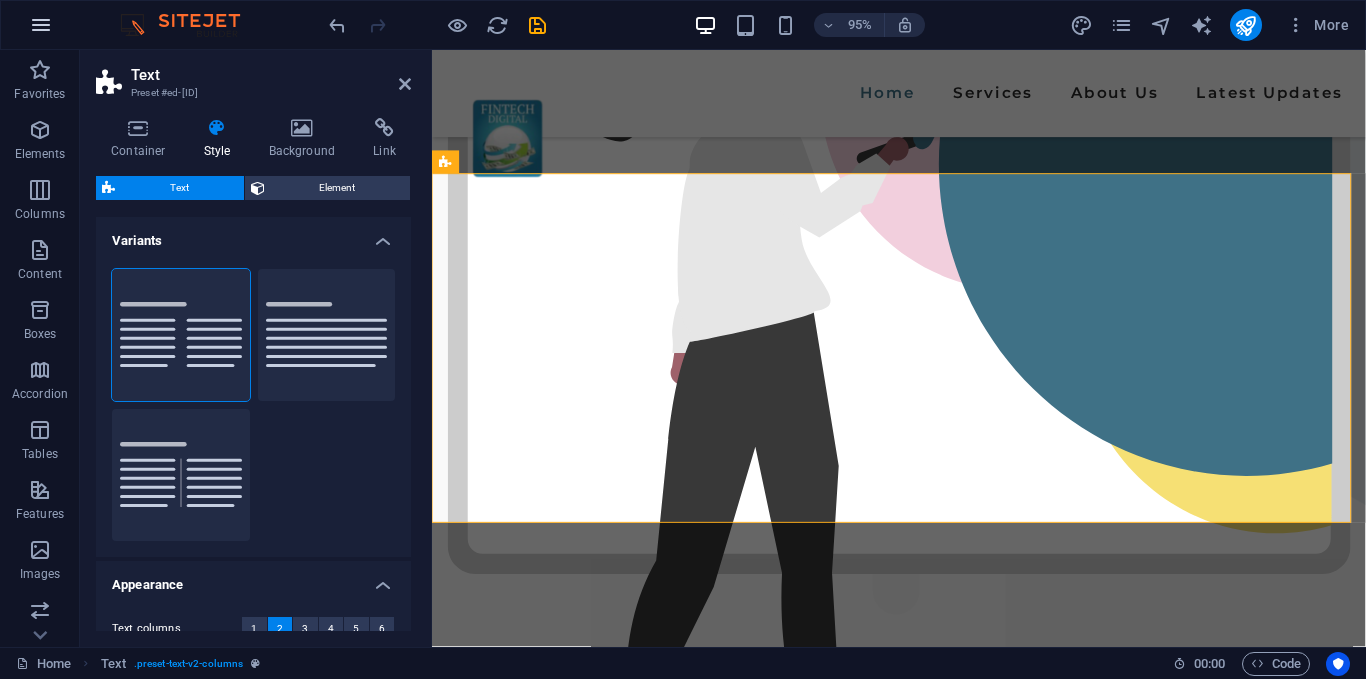 click at bounding box center [41, 25] 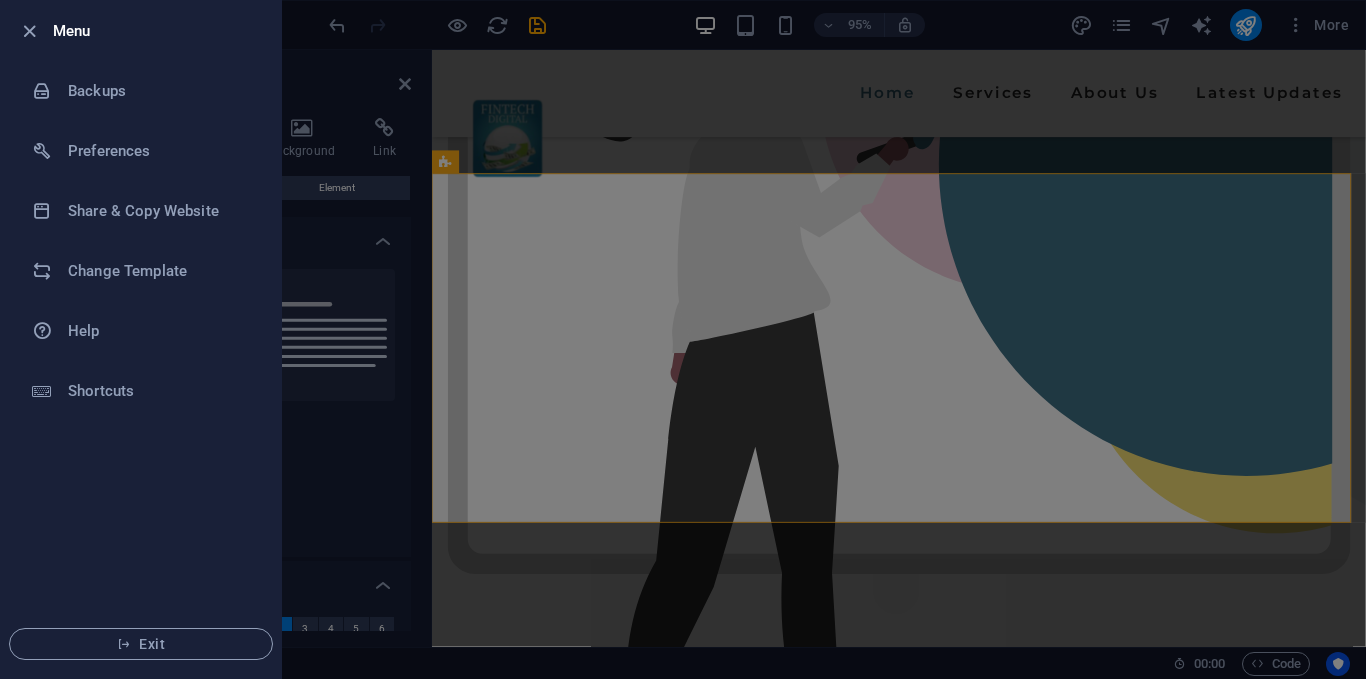 click at bounding box center [683, 339] 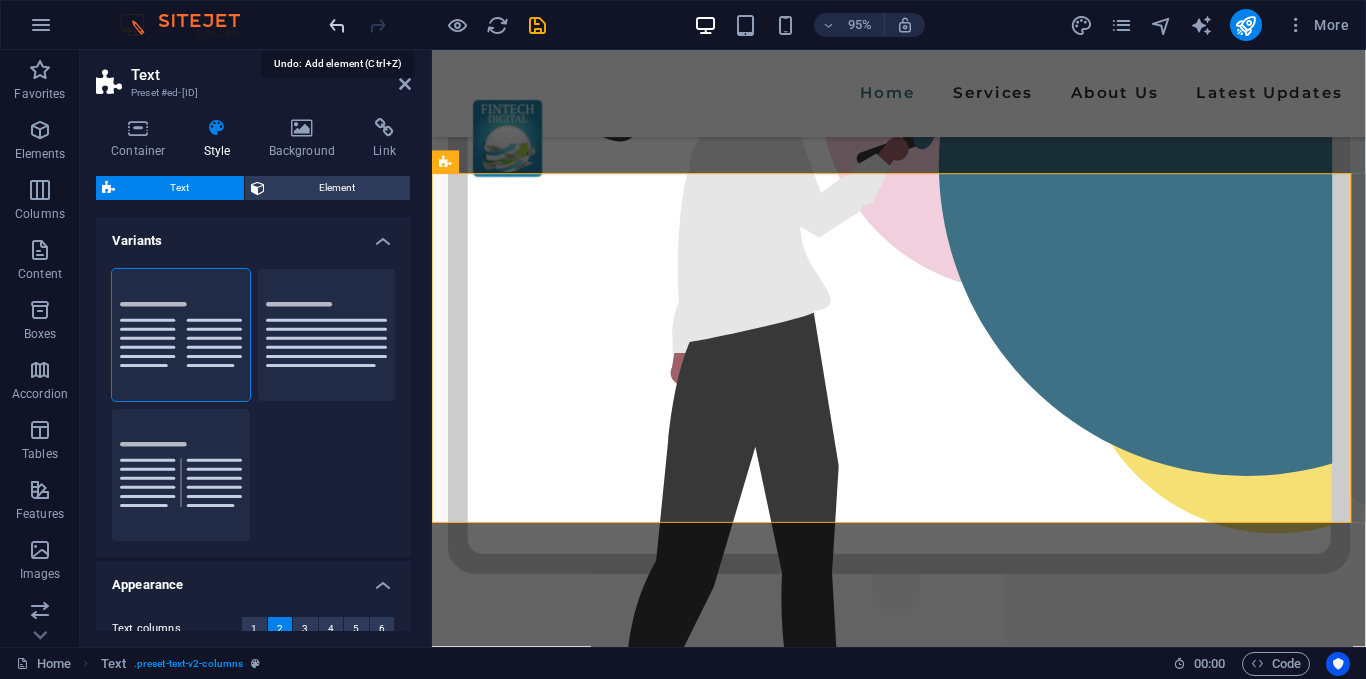 click at bounding box center (337, 25) 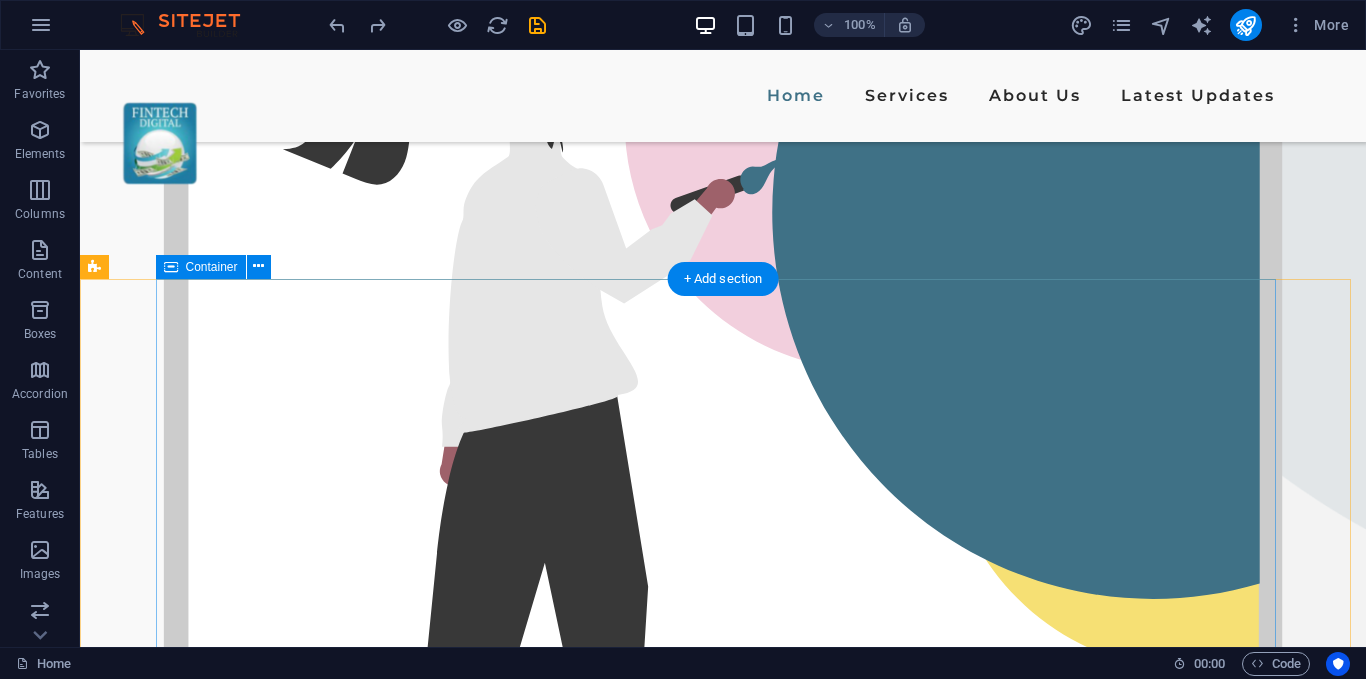 click at bounding box center [723, 1618] 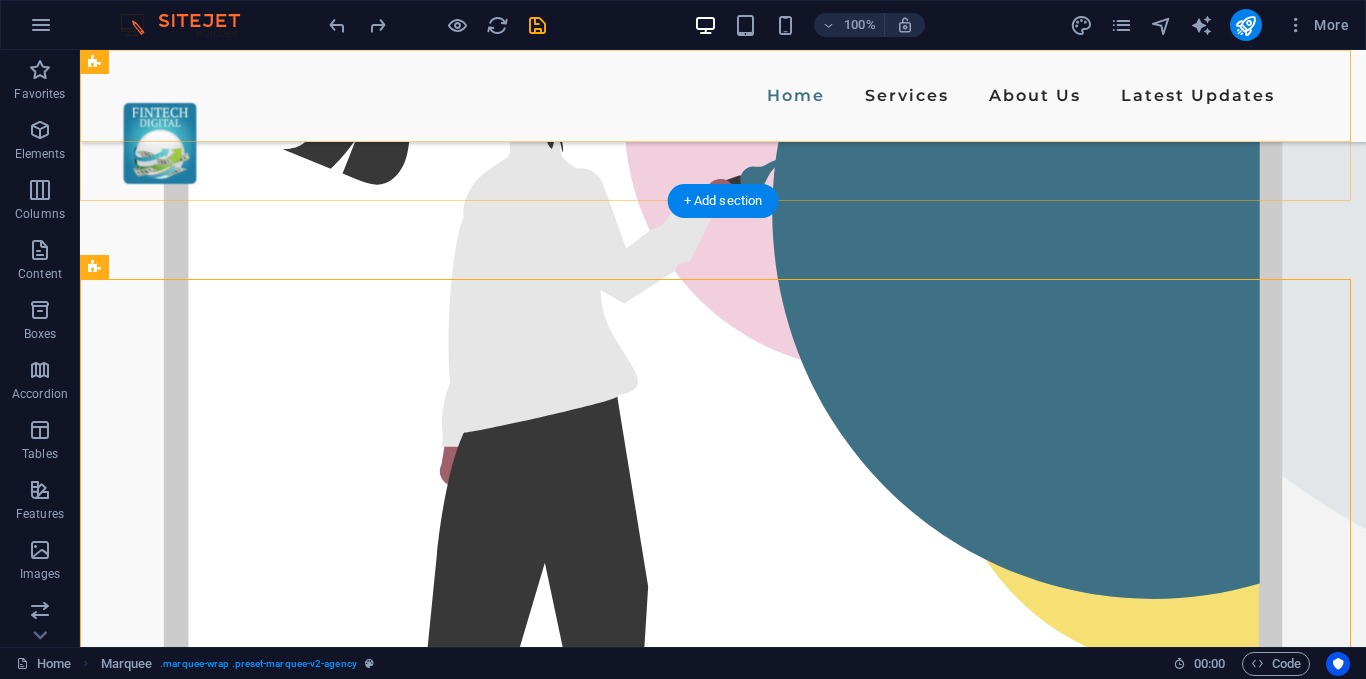 click on "Home Services About Us Latest Updates" at bounding box center (723, 96) 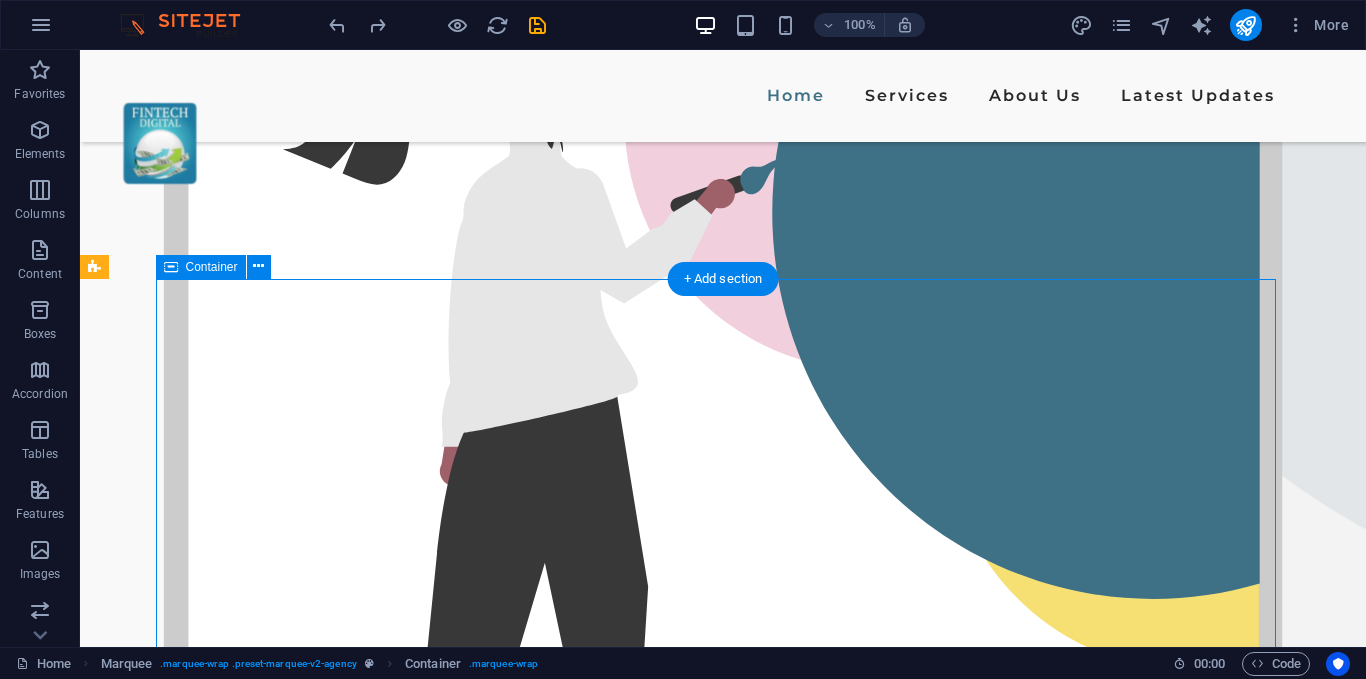 drag, startPoint x: 683, startPoint y: 330, endPoint x: 709, endPoint y: 283, distance: 53.712196 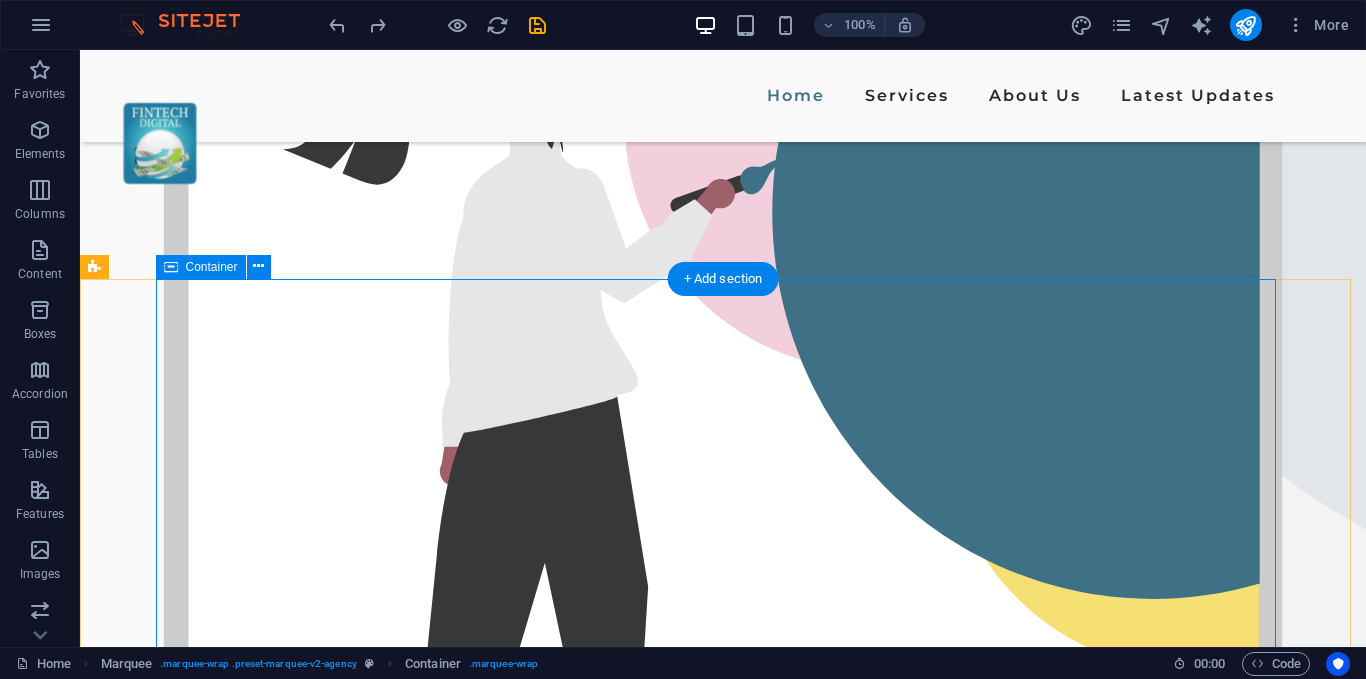 click at bounding box center (723, 1618) 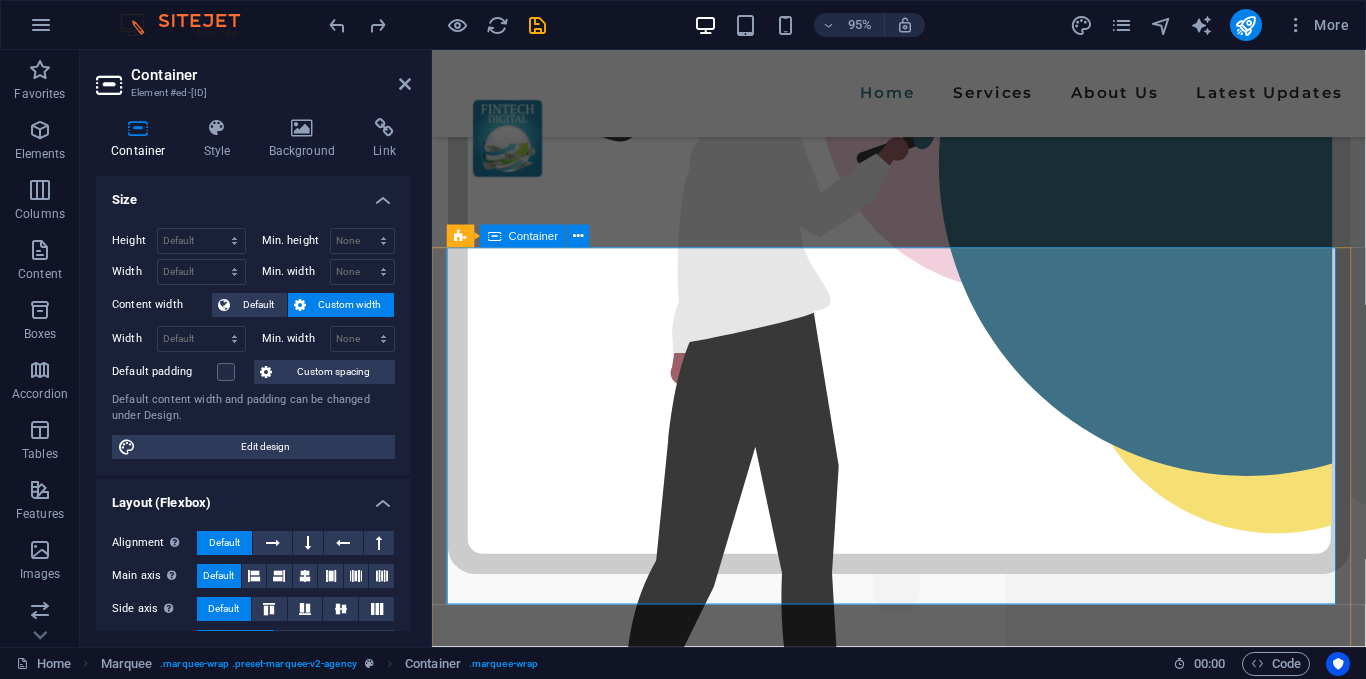 click at bounding box center (923, 1459) 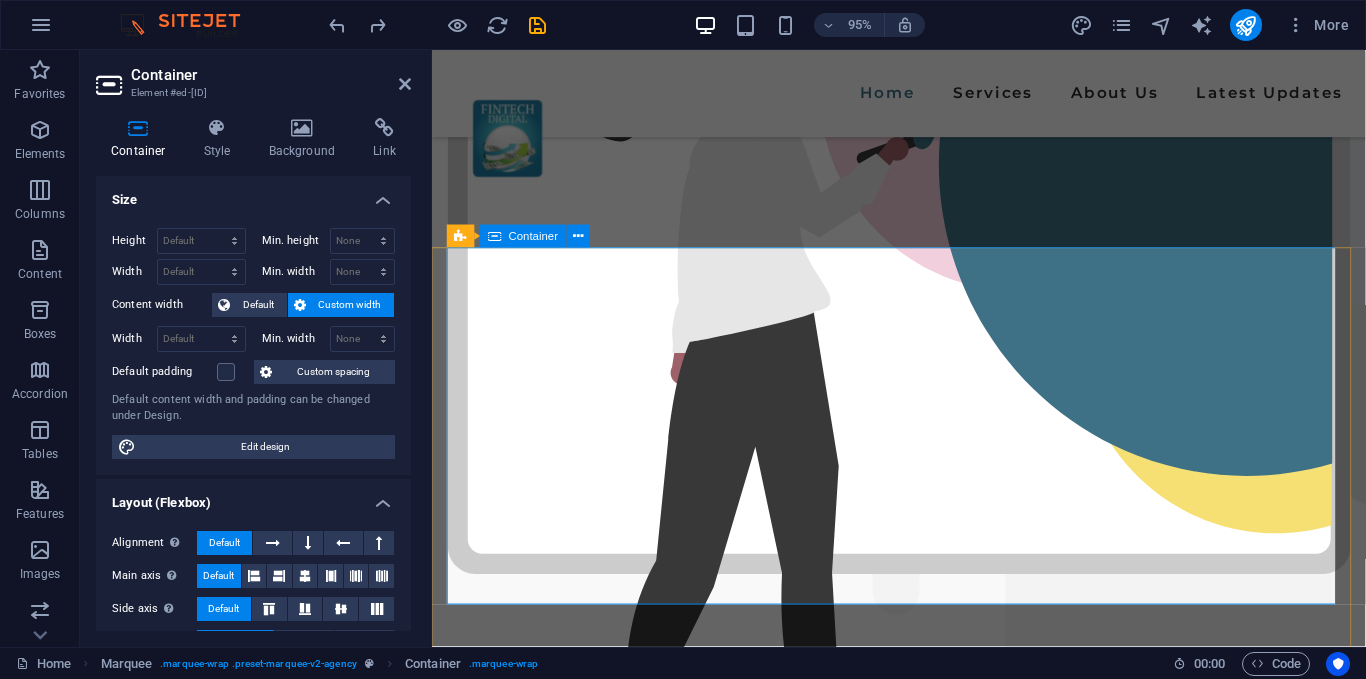 click at bounding box center (923, 1459) 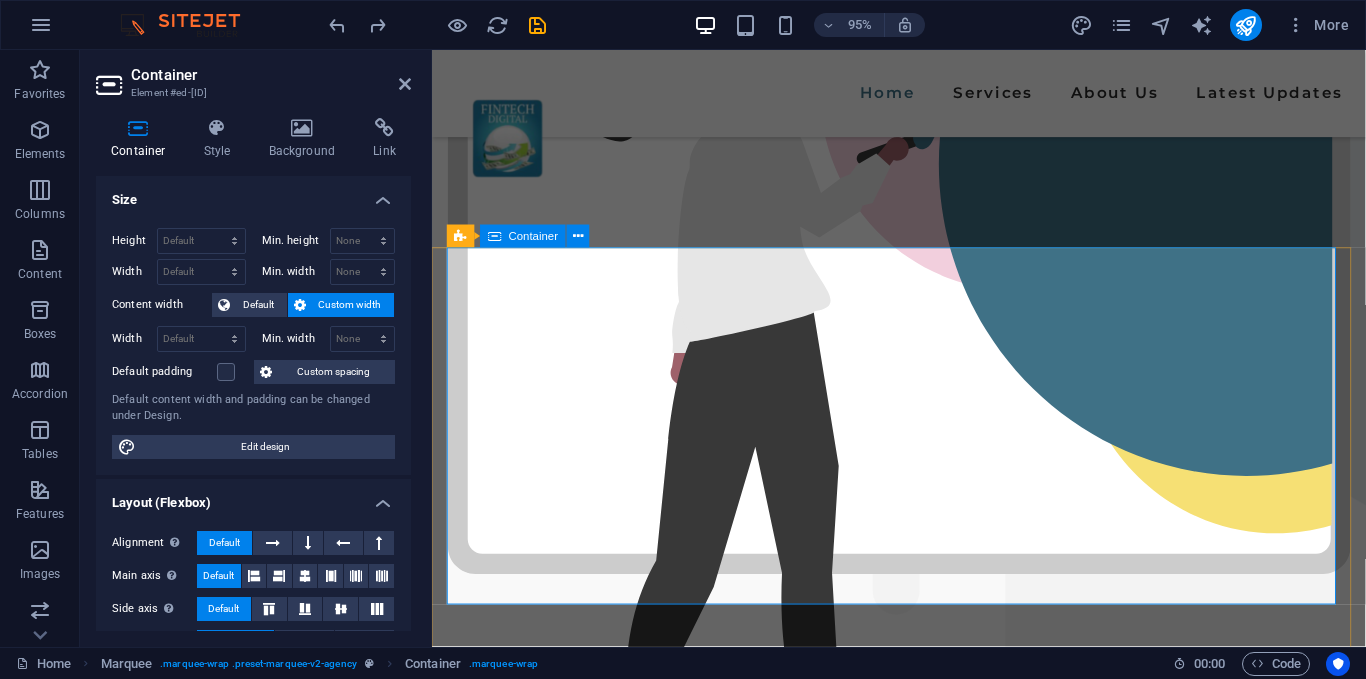 click at bounding box center (923, 1459) 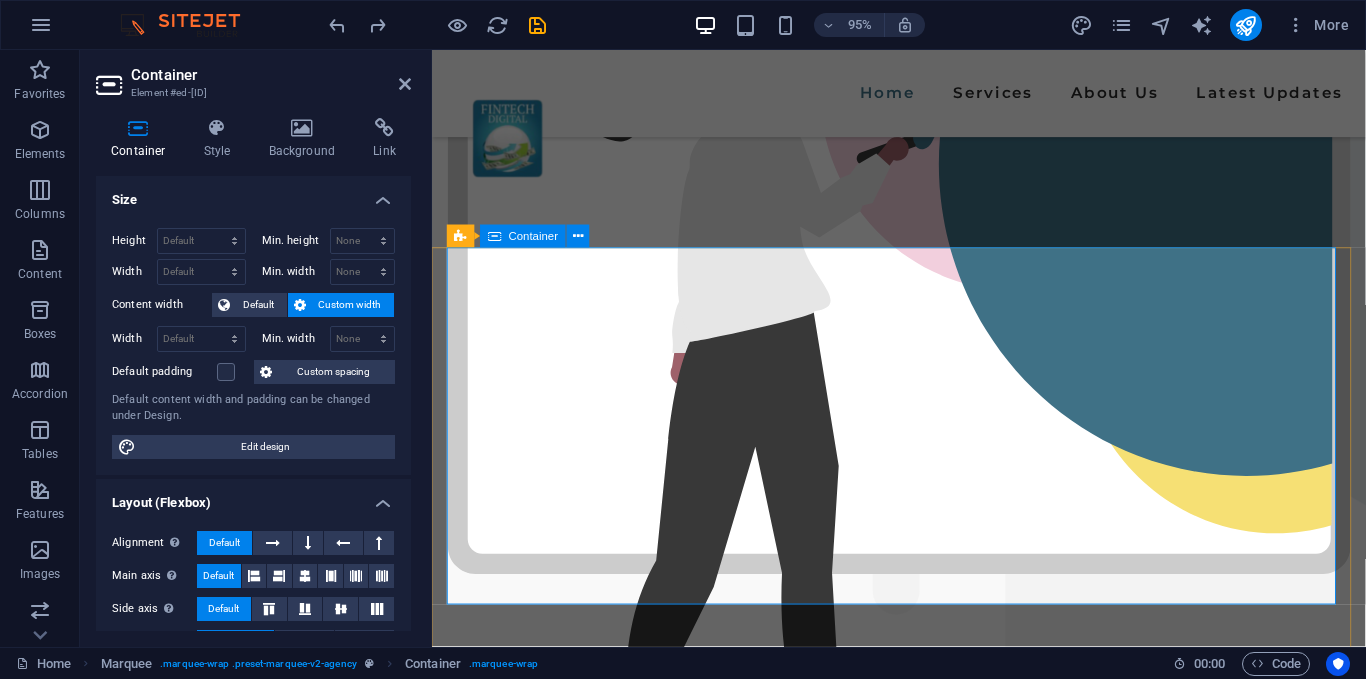 click at bounding box center [923, 1459] 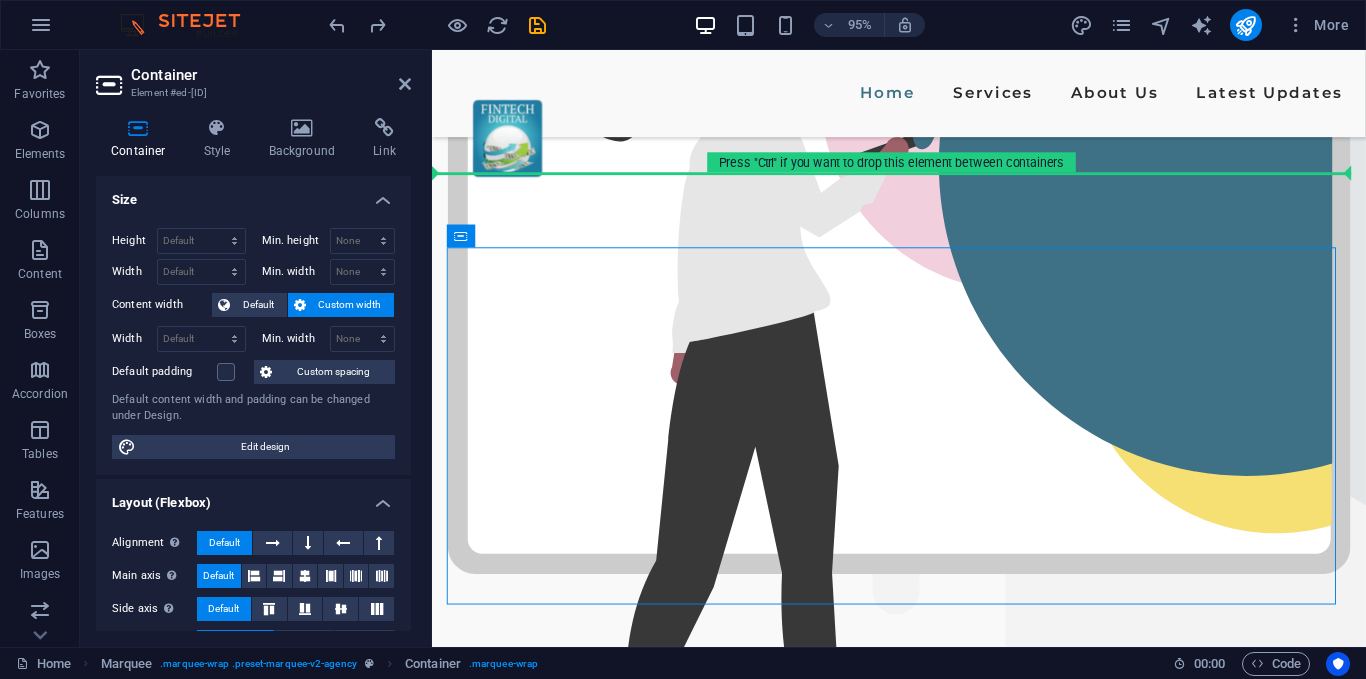 drag, startPoint x: 982, startPoint y: 311, endPoint x: 998, endPoint y: 228, distance: 84.5281 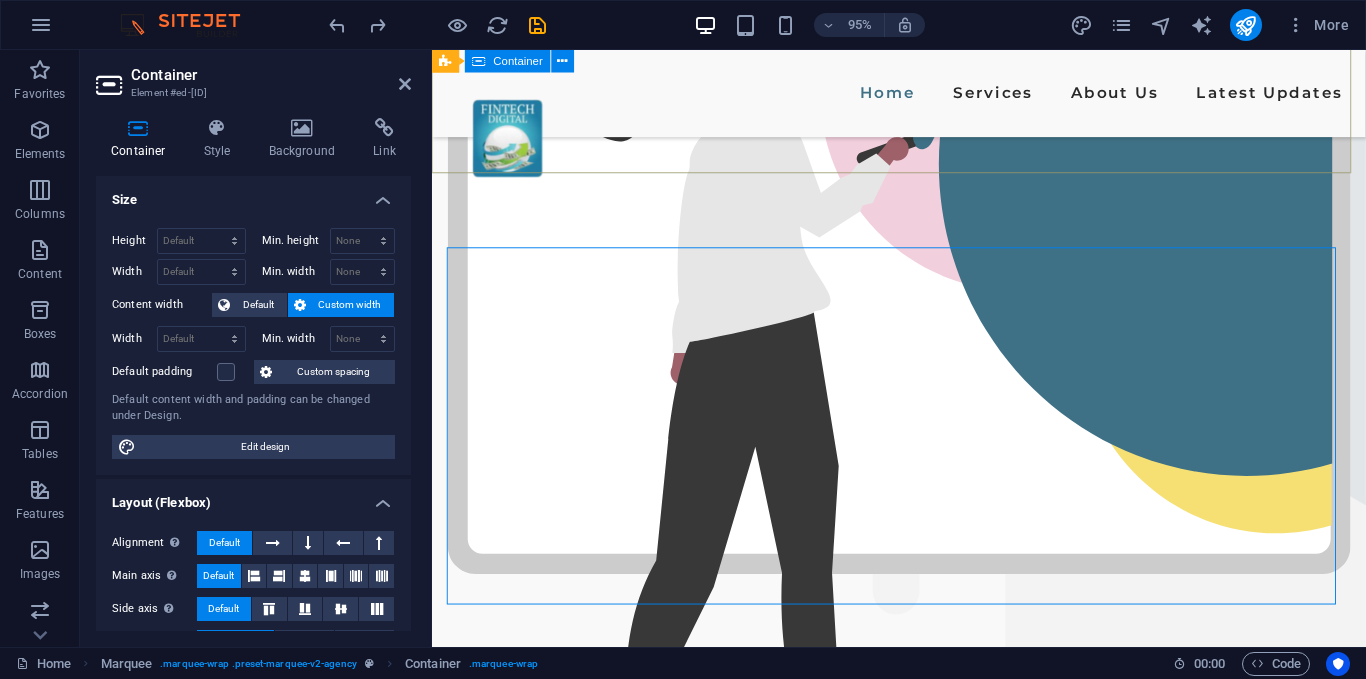 drag, startPoint x: 1143, startPoint y: 166, endPoint x: 1466, endPoint y: 165, distance: 323.00156 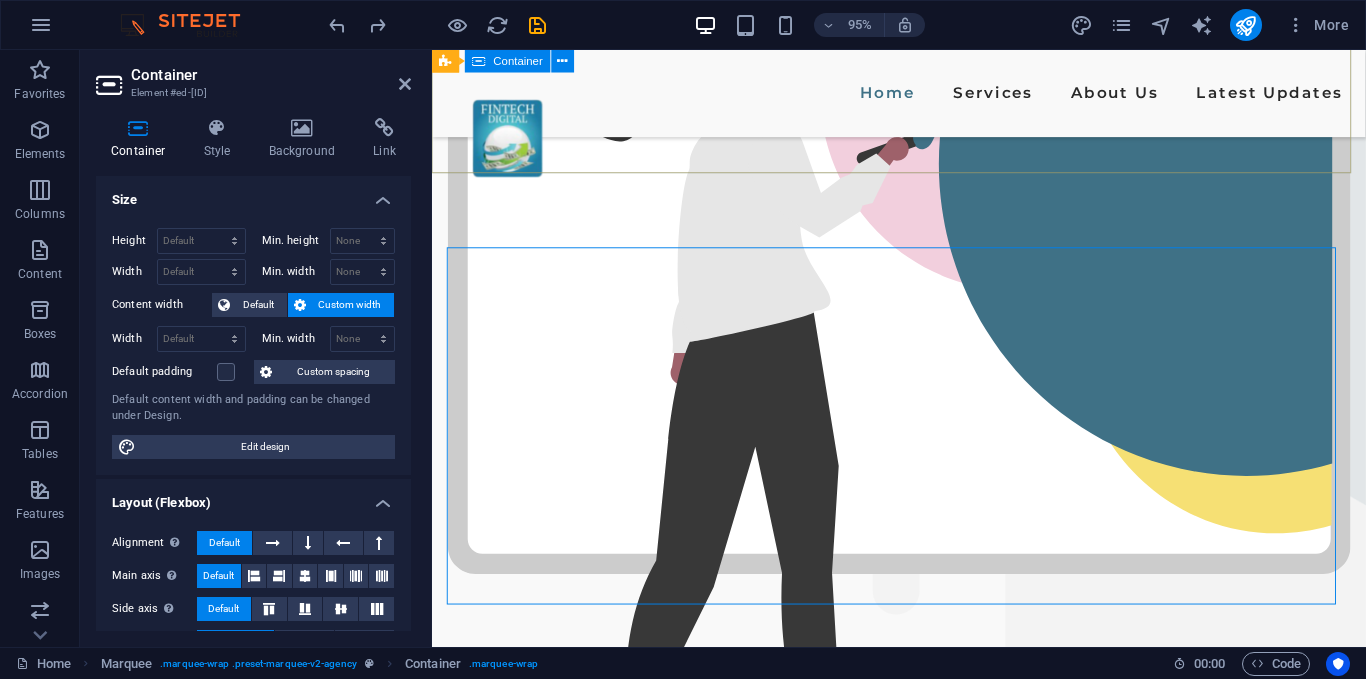 click on "Transforming Banking, Finance, & Technology - One Click at a Time. Digitally transformed work can be good: increased mobility, less need of a dedicated workspace infrastructure, increased productivity from new tools; and the list goes on... GET STARTED" at bounding box center [923, 237] 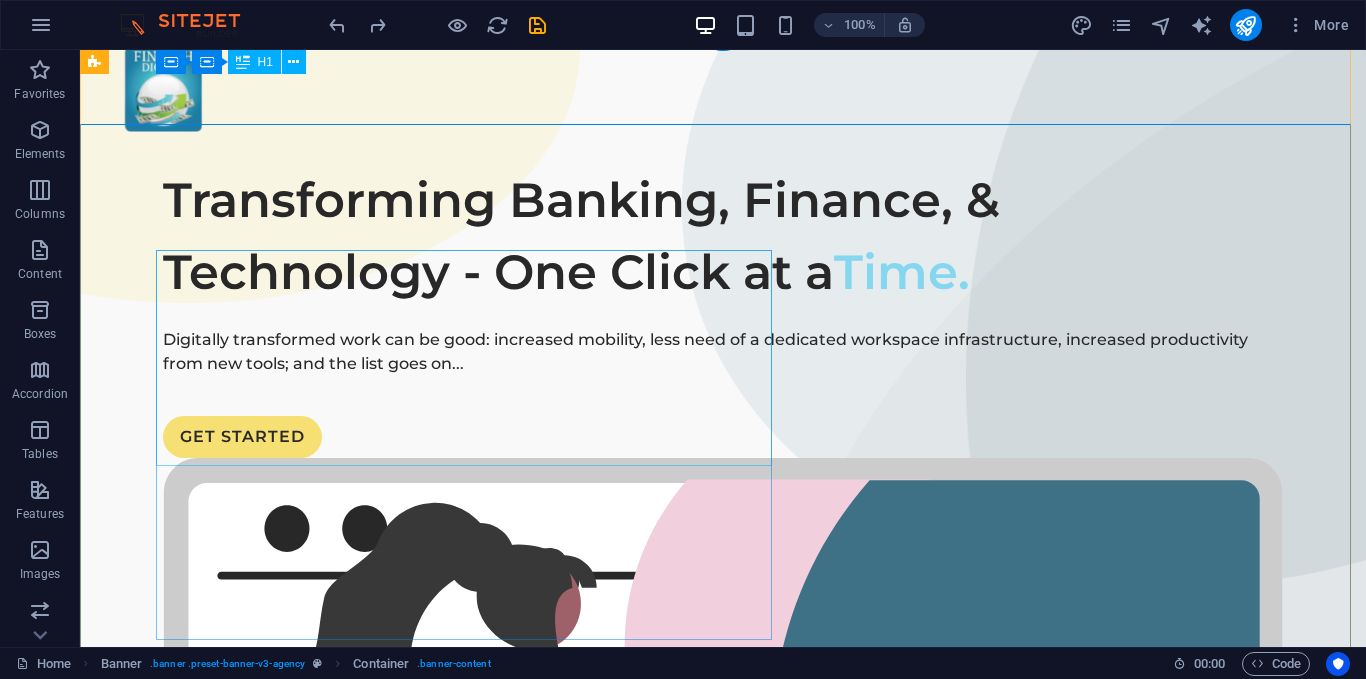 scroll, scrollTop: 0, scrollLeft: 0, axis: both 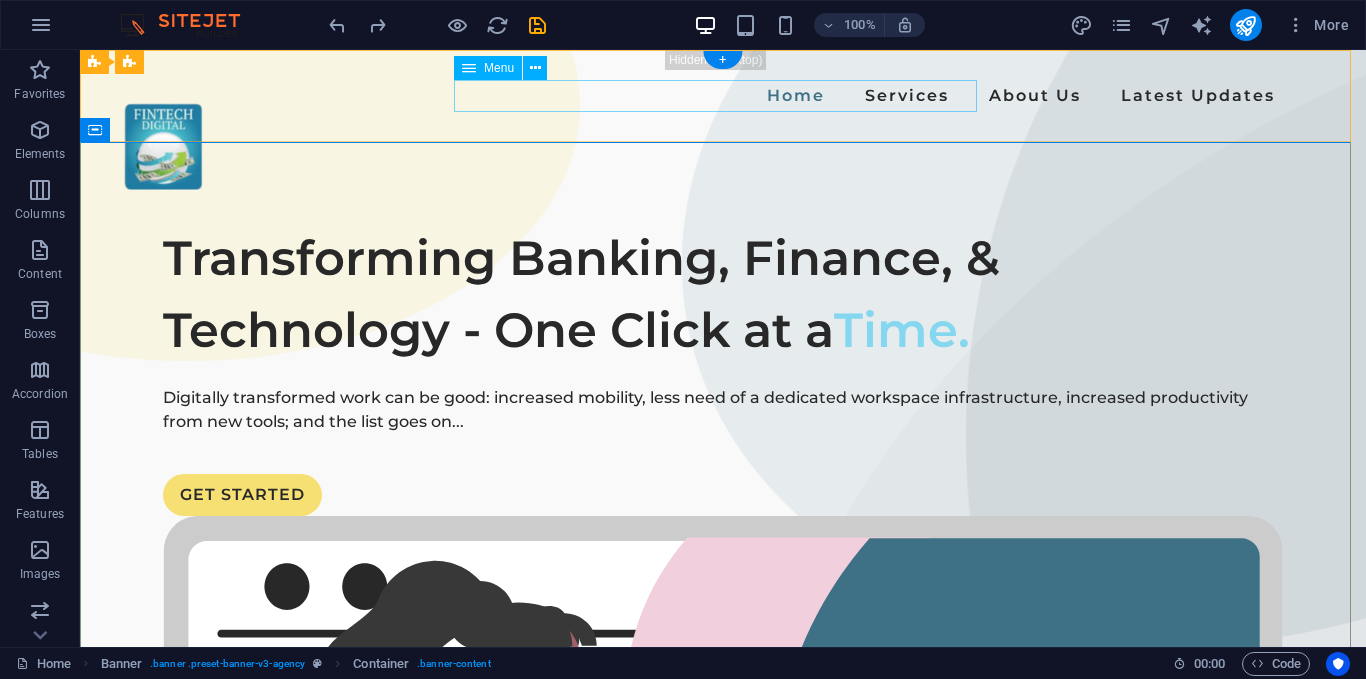 click on "Home Services About Us Latest Updates" at bounding box center [723, 96] 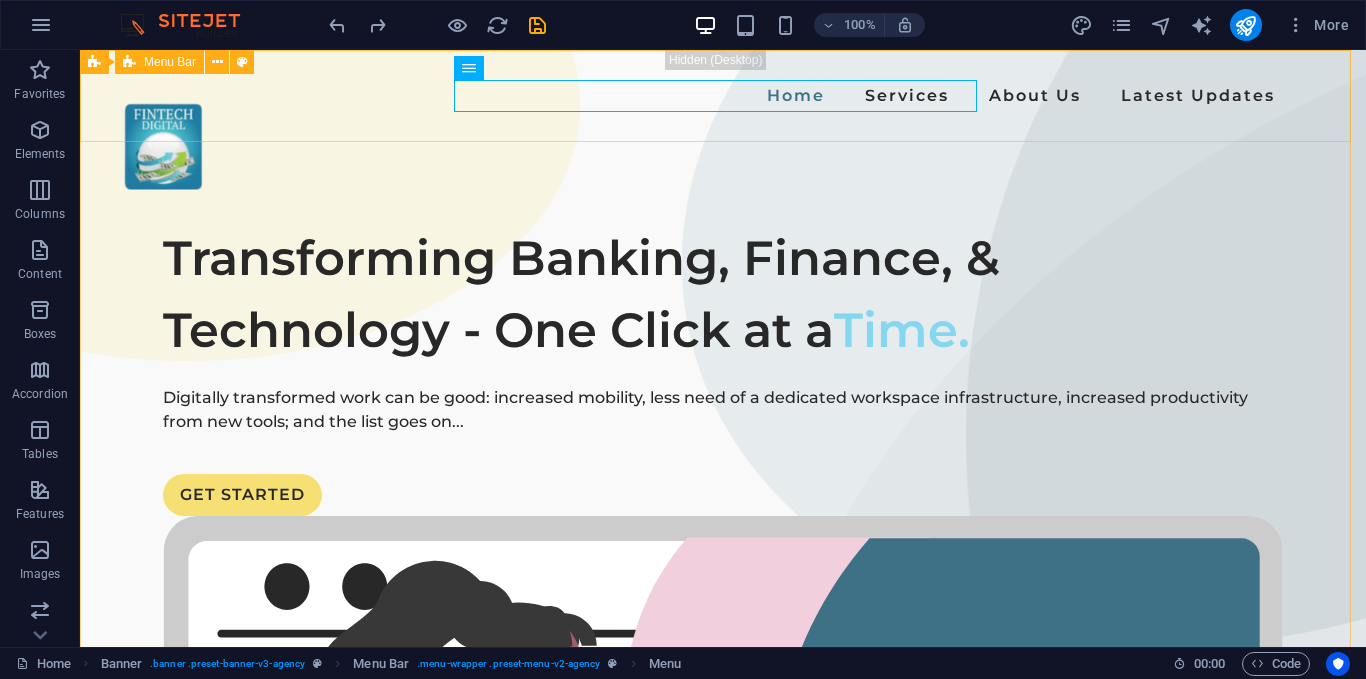 click on "Menu Bar" at bounding box center [170, 62] 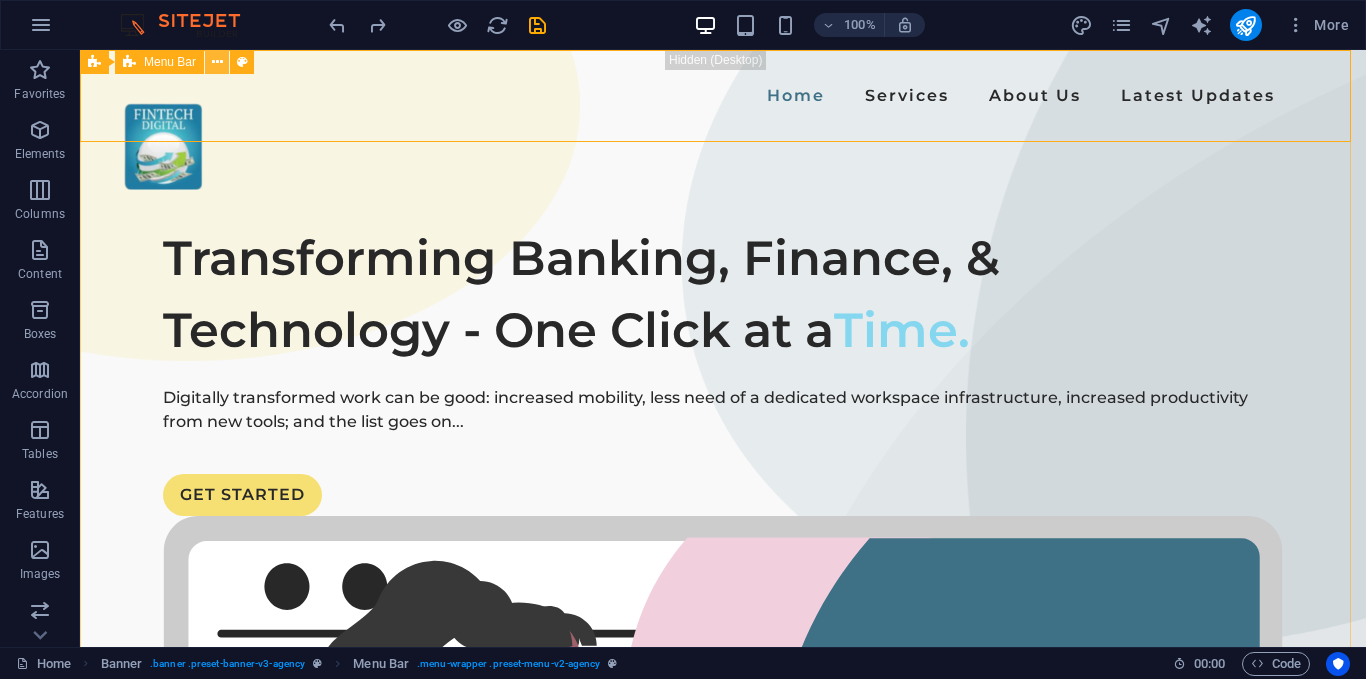 click at bounding box center [217, 62] 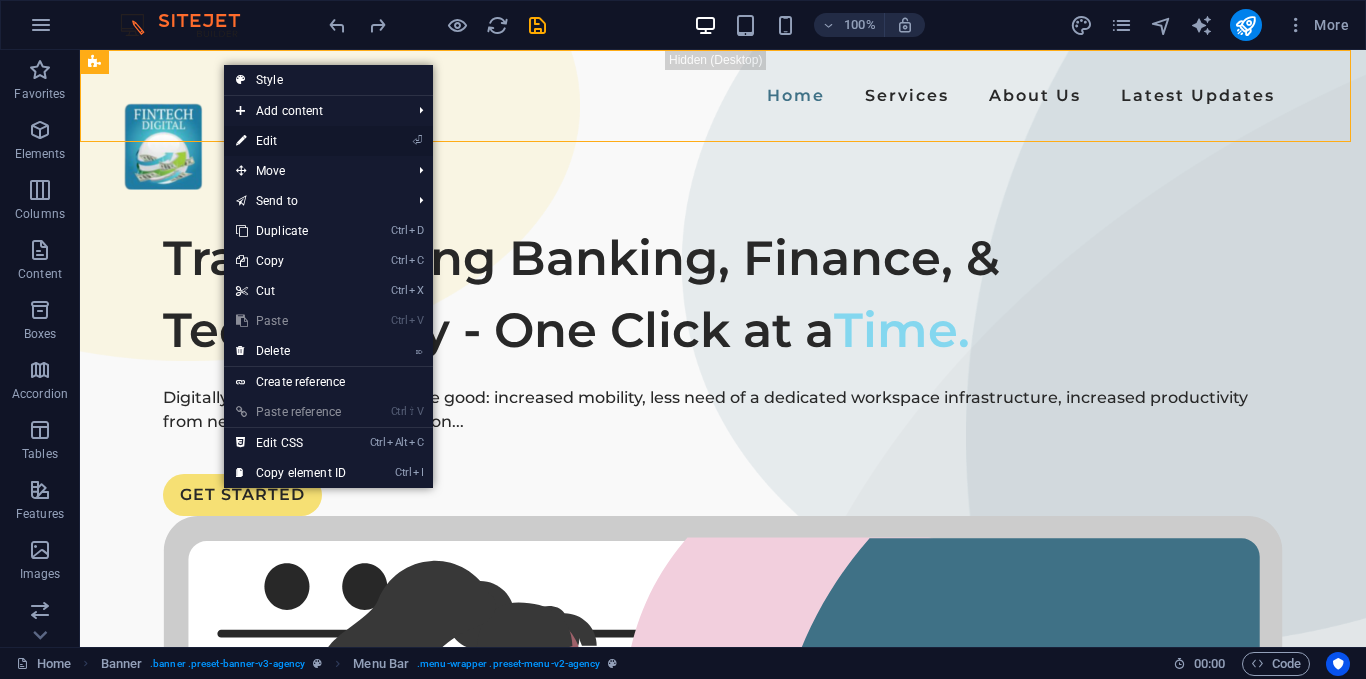 click on "⏎  Edit" at bounding box center (291, 141) 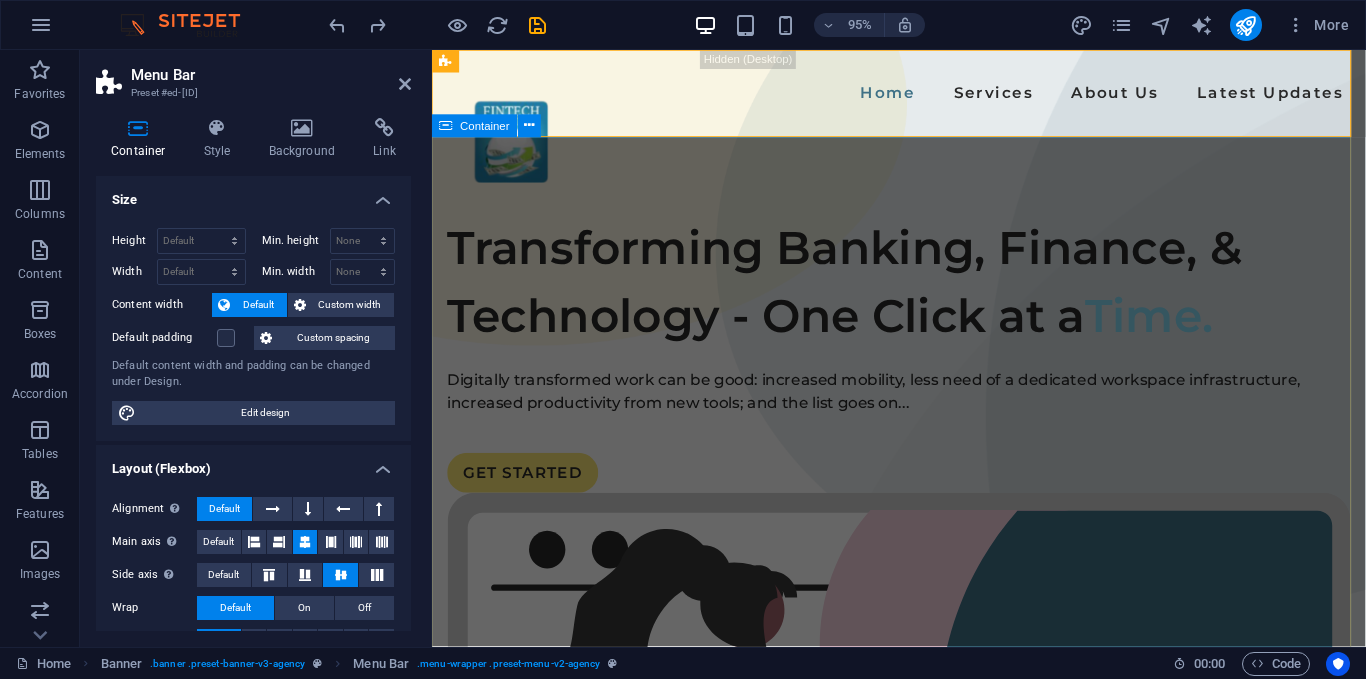 drag, startPoint x: 831, startPoint y: 164, endPoint x: 1166, endPoint y: 159, distance: 335.03732 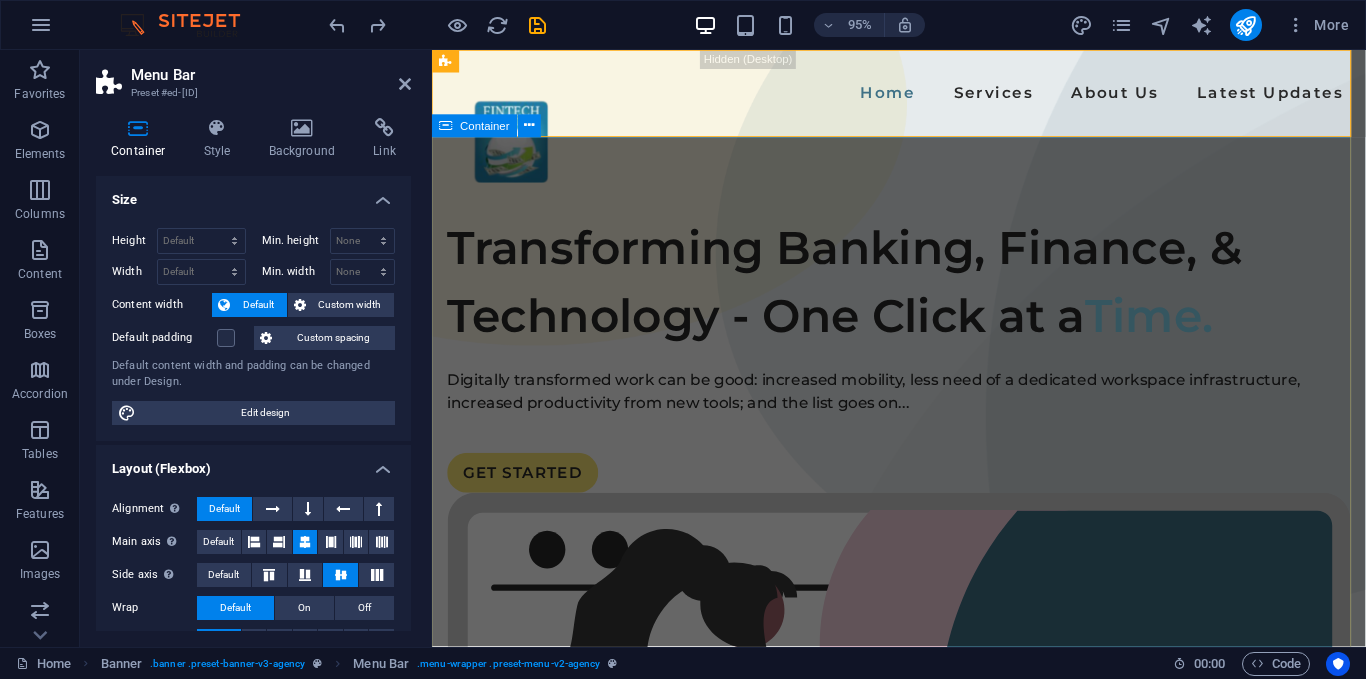 click on "Transforming Banking, Finance, & Technology - One Click at a Time. Digitally transformed work can be good: increased mobility, less need of a dedicated workspace infrastructure, increased productivity from new tools; and the list goes on... GET STARTED" at bounding box center [923, 821] 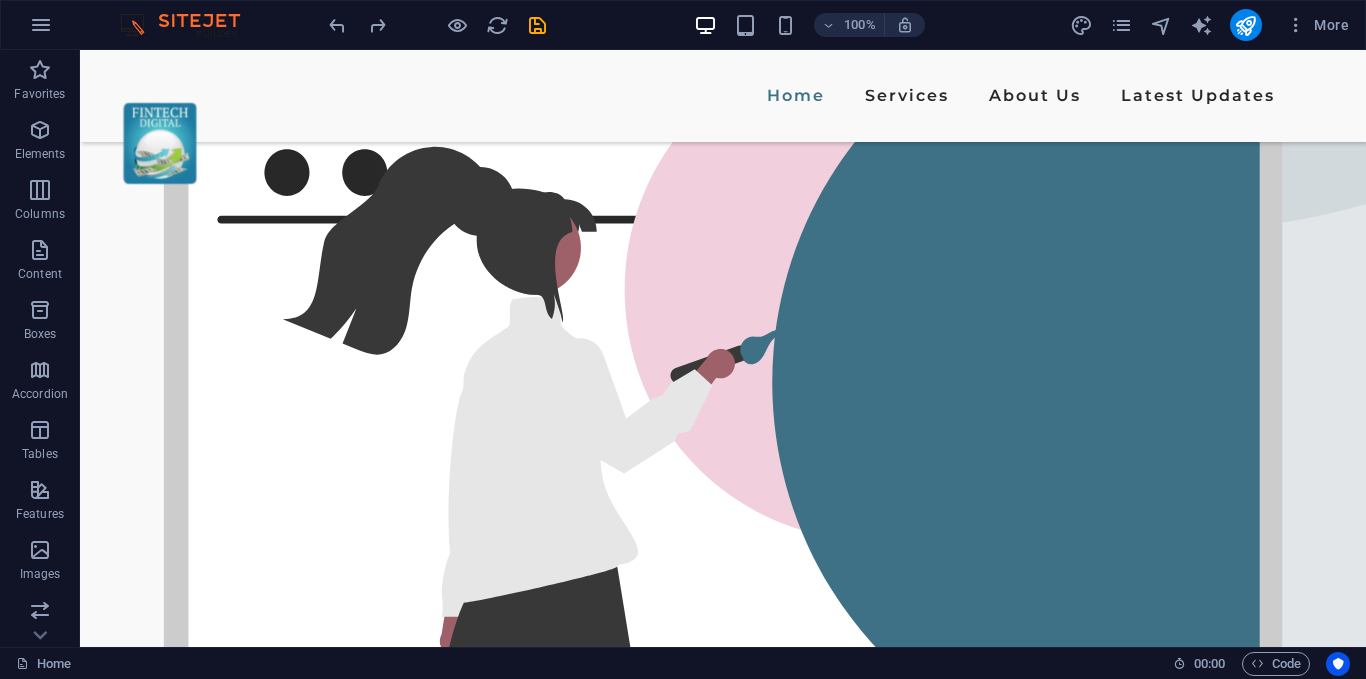 scroll, scrollTop: 0, scrollLeft: 0, axis: both 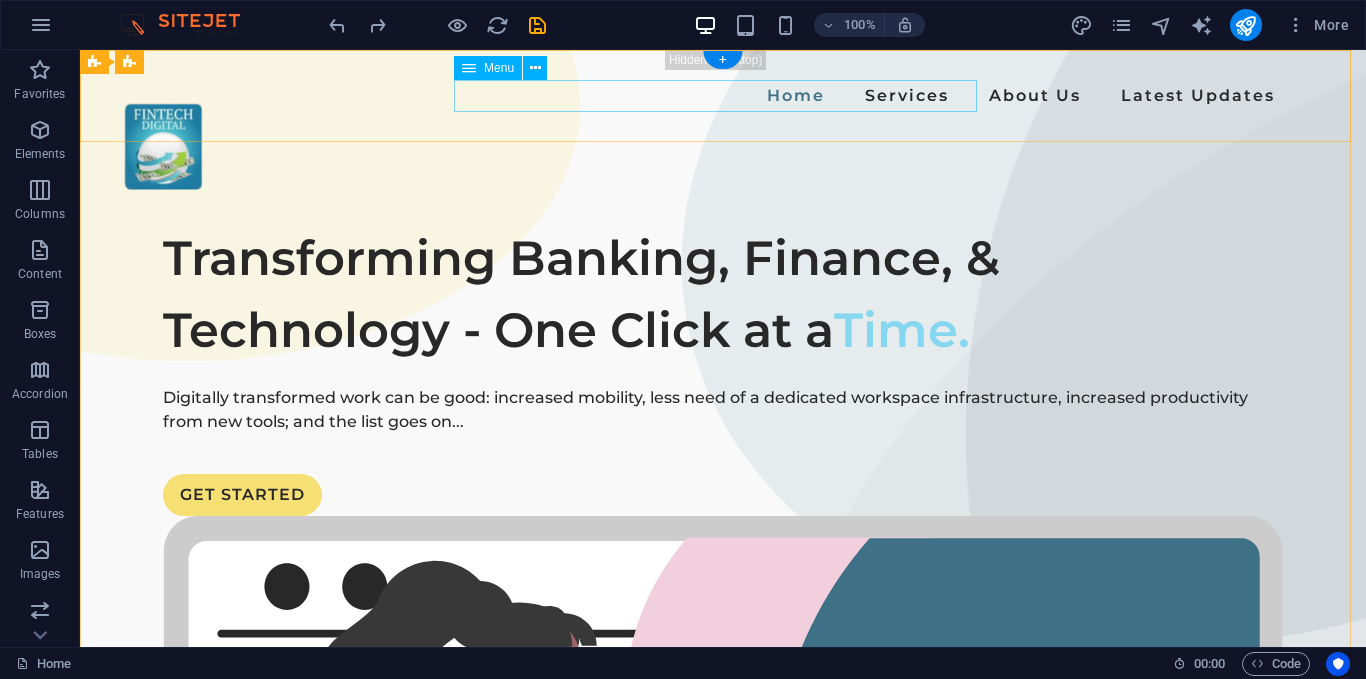 click on "Home Services About Us Latest Updates" at bounding box center [723, 96] 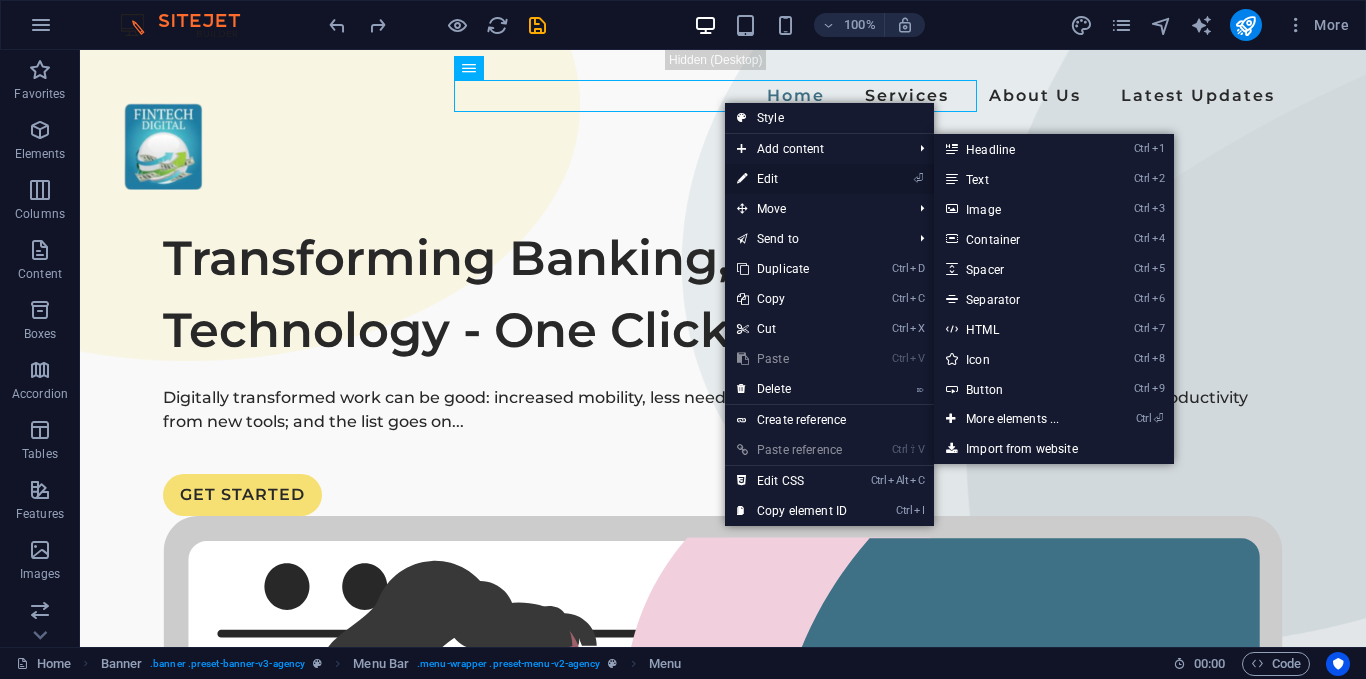 click on "⏎  Edit" at bounding box center [792, 179] 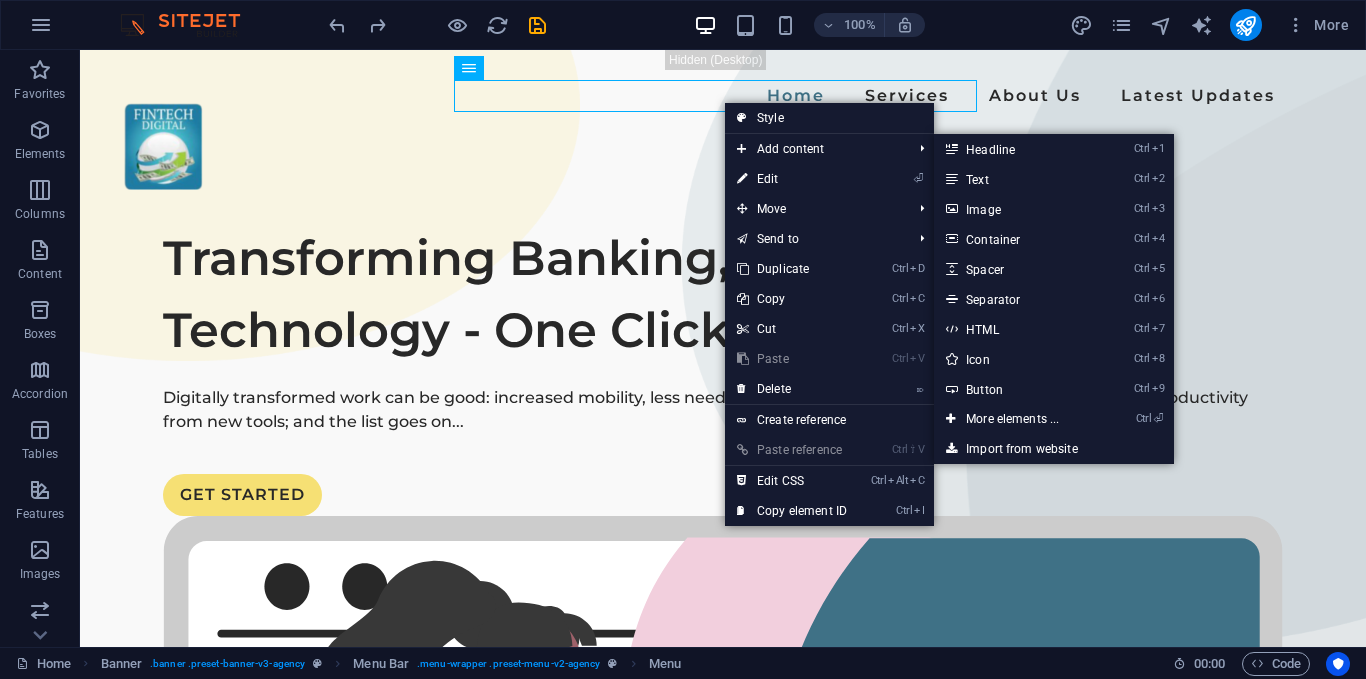 select 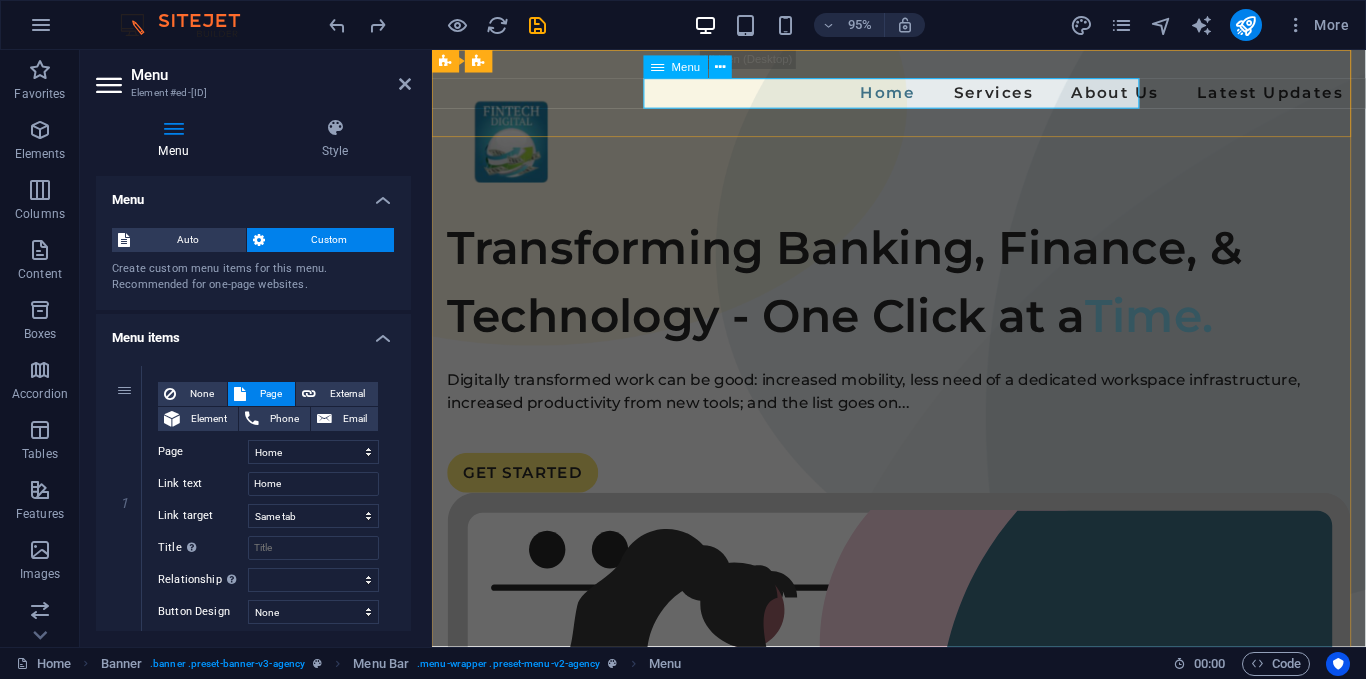 click on "Home Services About Us Latest Updates" at bounding box center (923, 96) 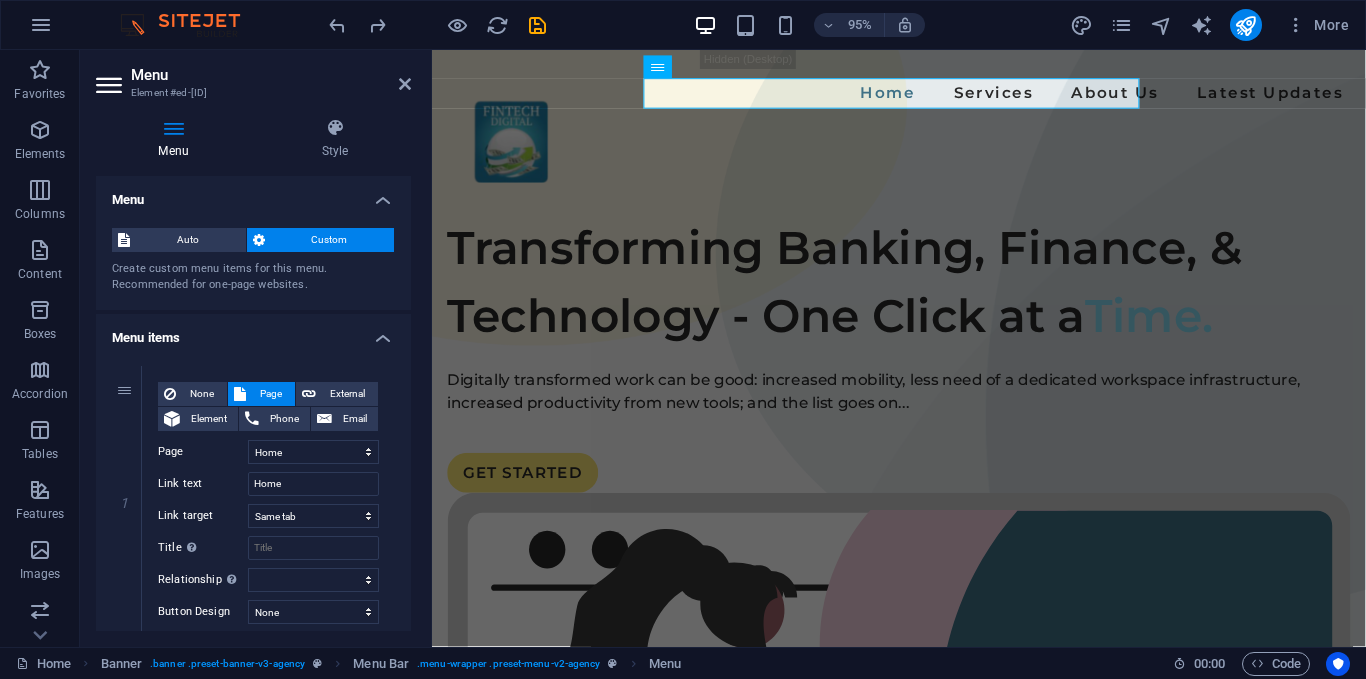 drag, startPoint x: 404, startPoint y: 245, endPoint x: 403, endPoint y: 298, distance: 53.009434 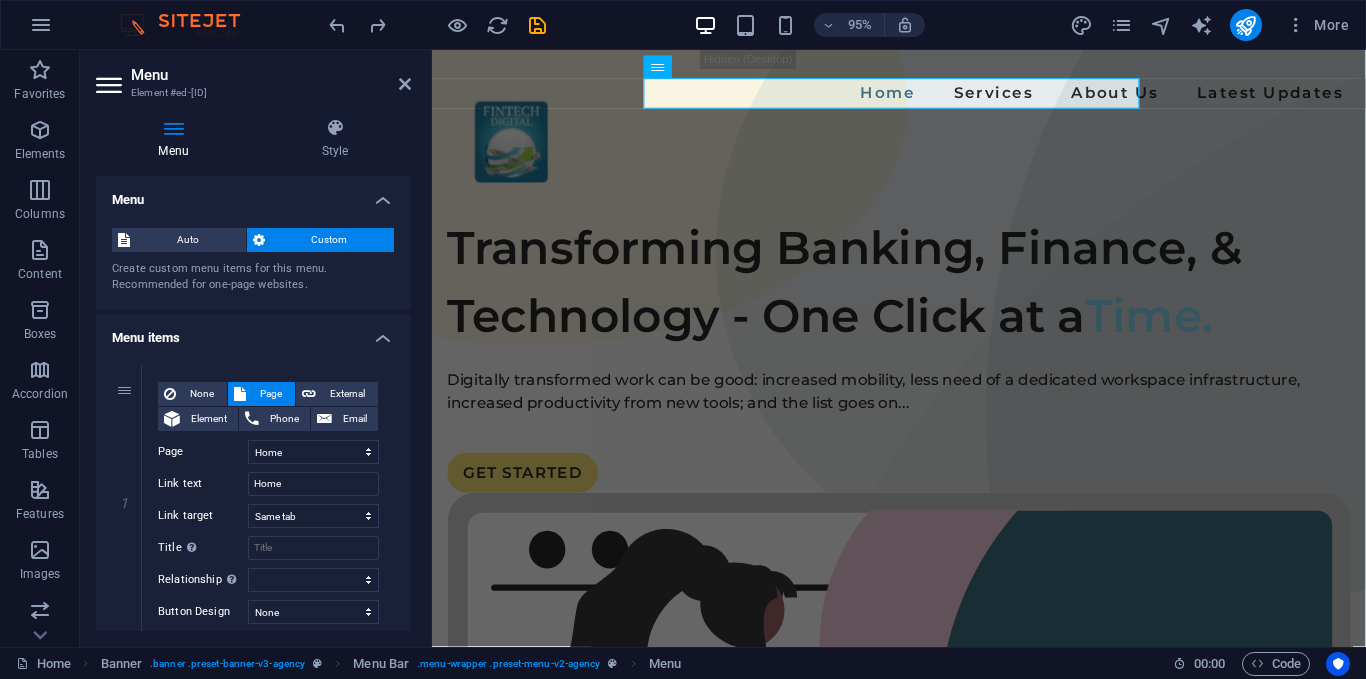 click on "Menu Style Menu Auto Custom Create custom menu items for this menu. Recommended for one-page websites. Manage pages Menu items 1 None Page External Element Phone Email Page Home Services Legal Notice Privacy Latest Updates About Us Element
URL /[NUMBER] Phone Email Link text Home Link target New tab Same tab Overlay Title Additional link description, should not be the same as the link text. The title is most often shown as a tooltip text when the mouse moves over the element. Leave empty if uncertain. Relationship Sets the relationship of this link to the link target . For example, the value "nofollow" instructs search engines not to follow the link. Can be left empty. alternate author bookmark external help license next nofollow noreferrer noopener prev search tag Button Design None Default Primary Secondary 2 None Page External Element Phone Email Page Home Services Legal Notice Privacy Latest Updates About Us Element
URL /[NUMBER] Phone Email Link text New tab" at bounding box center [253, 374] 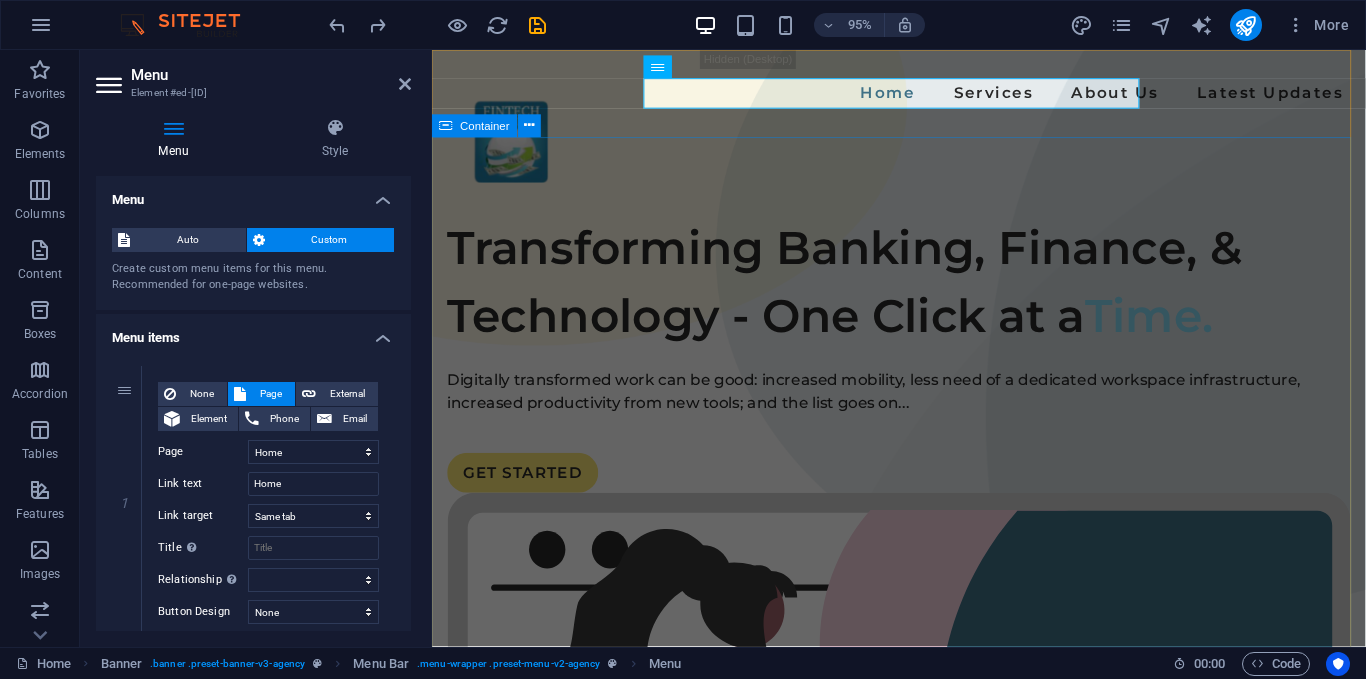 click on "Transforming Banking, Finance, & Technology - One Click at a Time. Digitally transformed work can be good: increased mobility, less need of a dedicated workspace infrastructure, increased productivity from new tools; and the list goes on... GET STARTED" at bounding box center (923, 821) 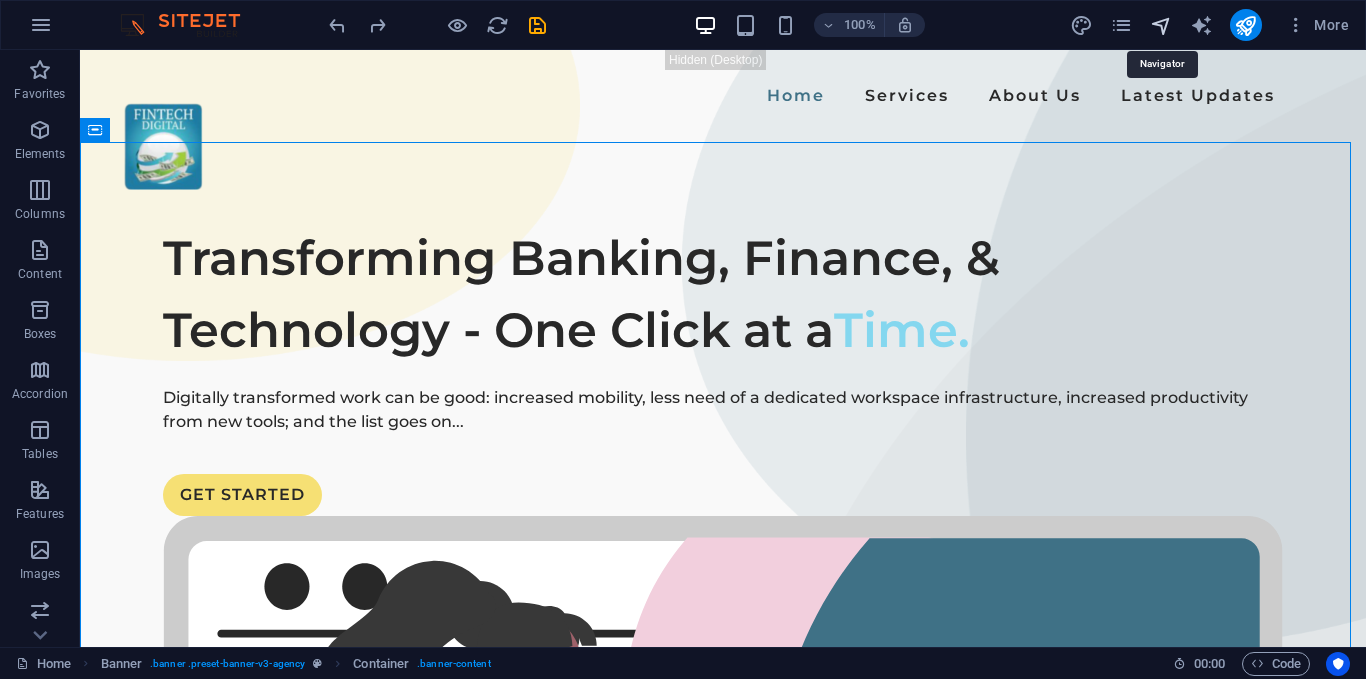 click at bounding box center (1161, 25) 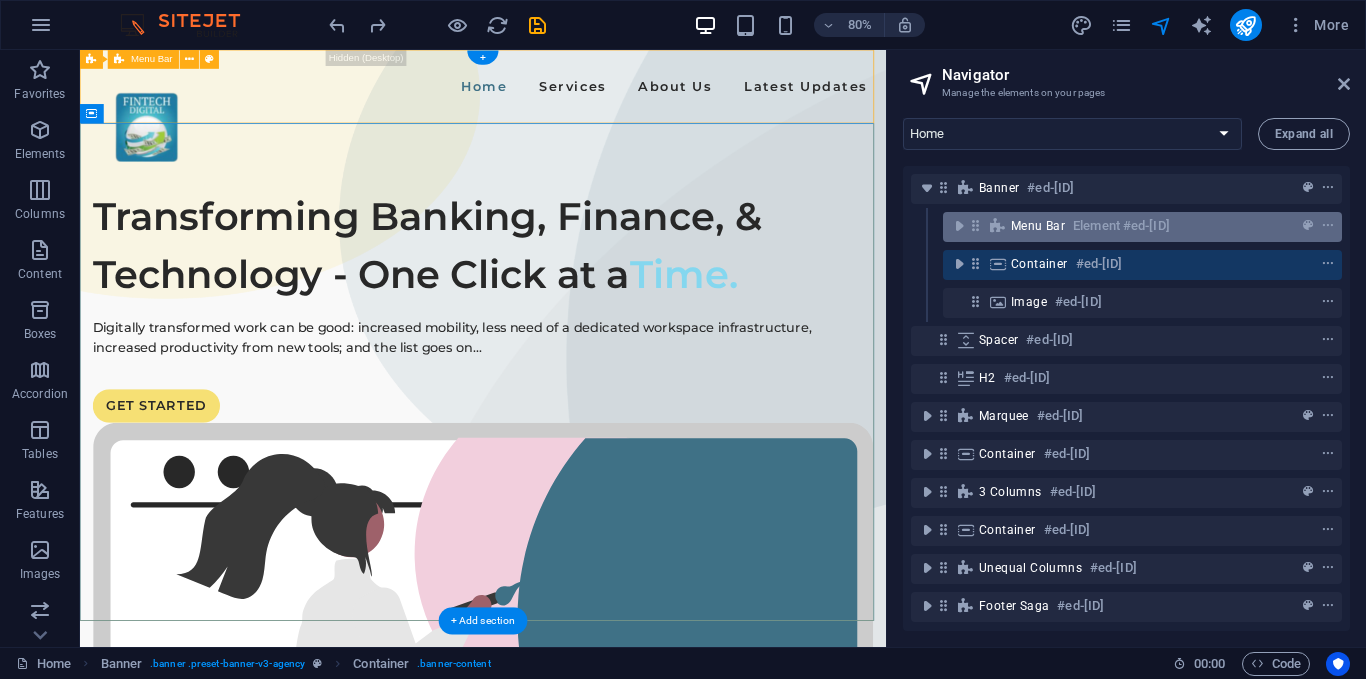 click on "Menu Bar #ed-[ID]" at bounding box center [1126, 226] 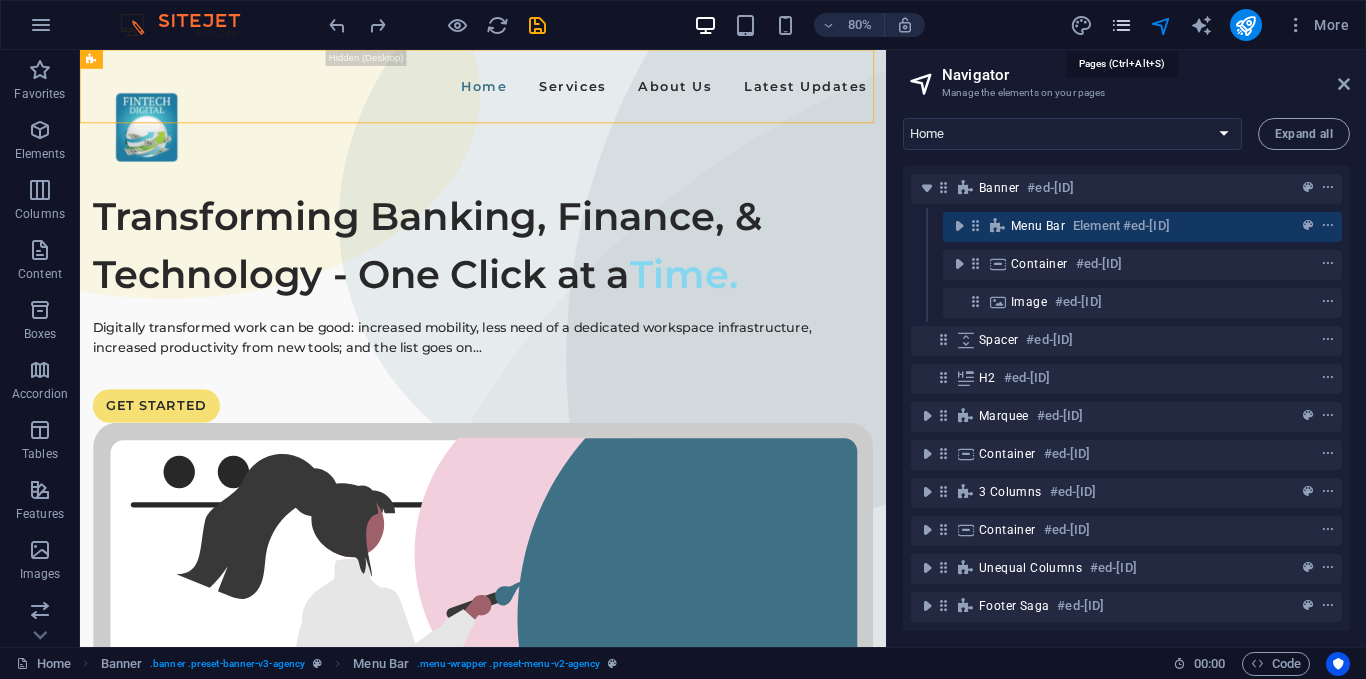 click at bounding box center (1121, 25) 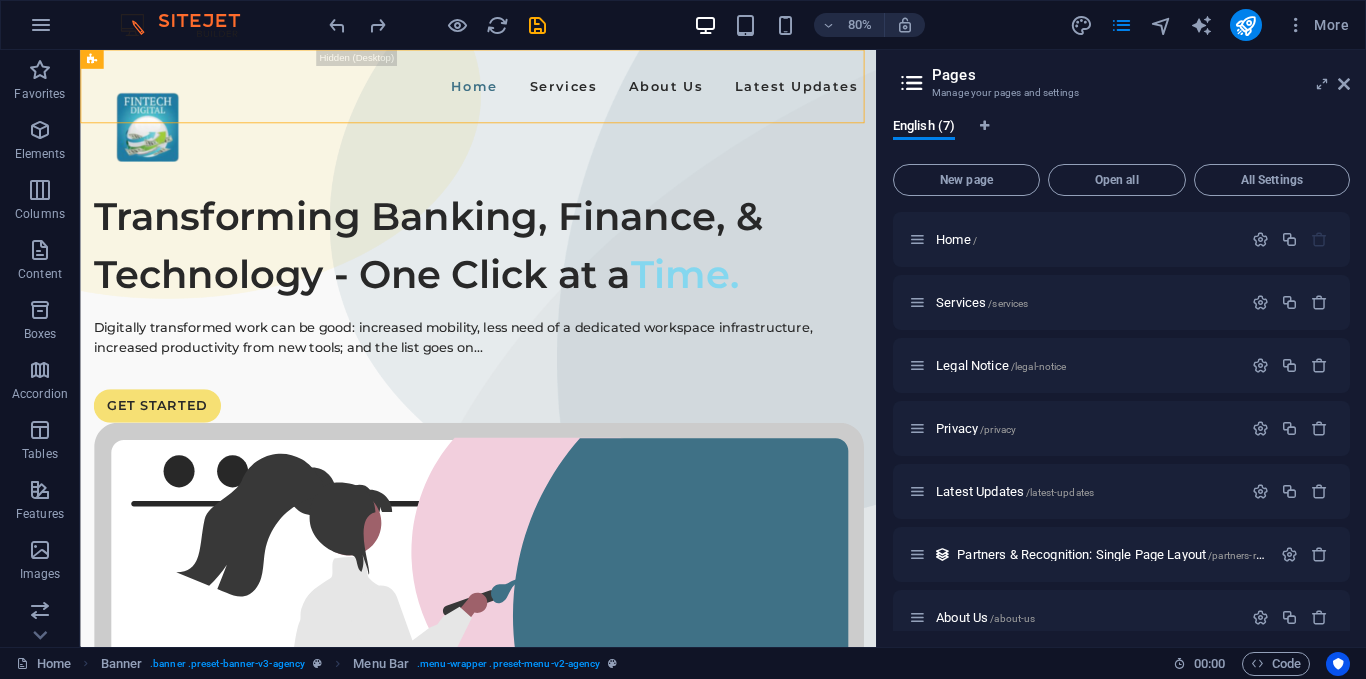 drag, startPoint x: 1351, startPoint y: 258, endPoint x: 1355, endPoint y: 355, distance: 97.082436 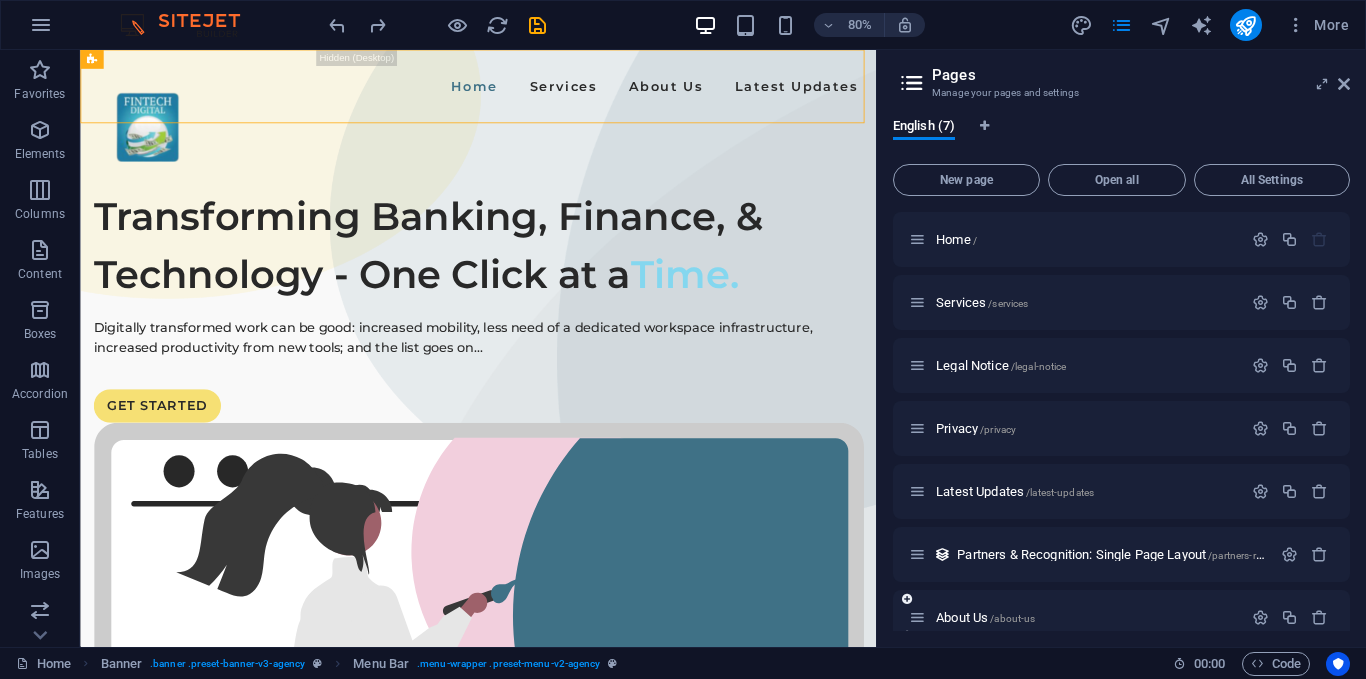 click on "/about-us" at bounding box center [1012, 618] 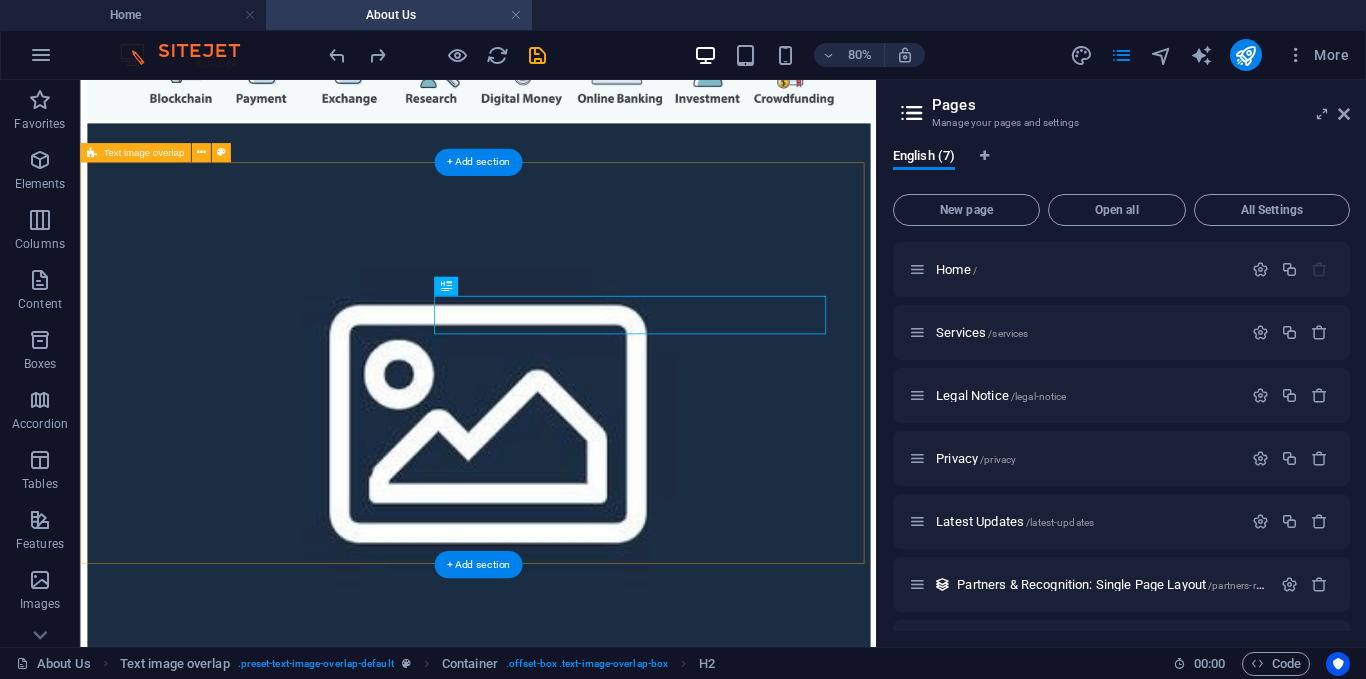 scroll, scrollTop: 876, scrollLeft: 0, axis: vertical 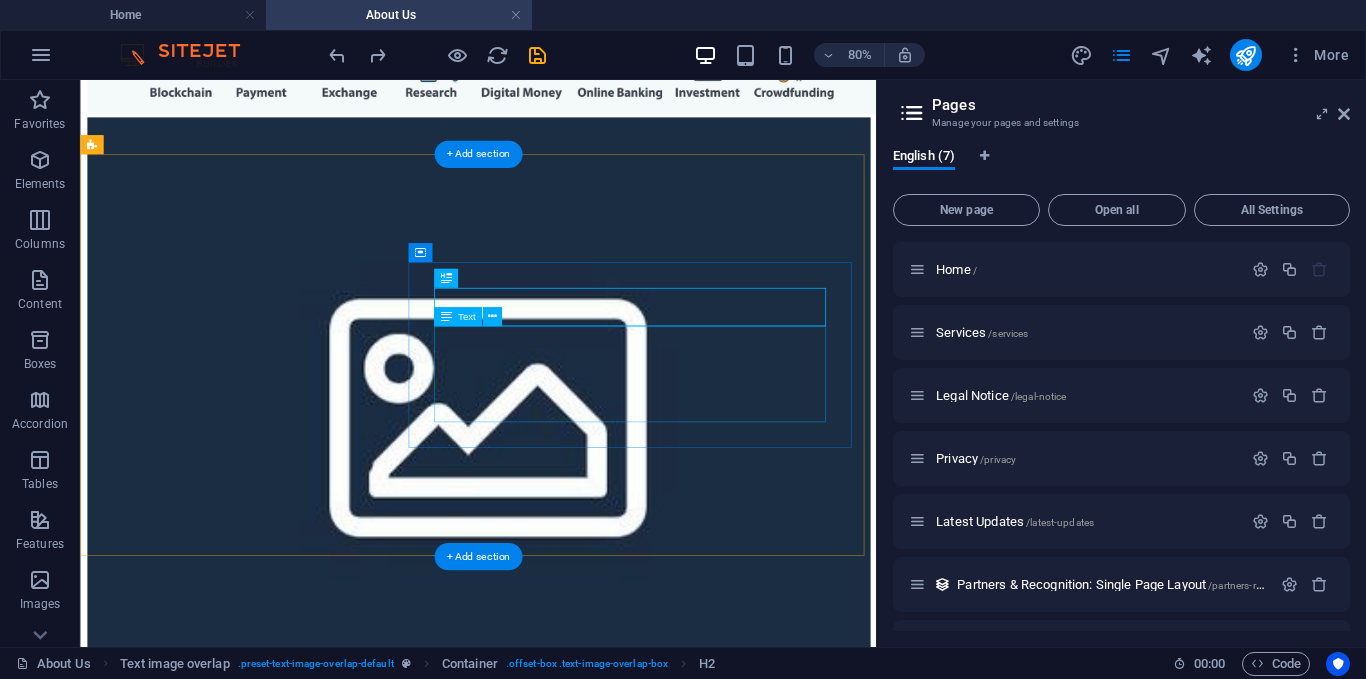 click on "Lorem ipsum dolor sit amet, consectetuer adipiscing elit. Aenean commodo ligula eget dolor. Lorem ipsum dolor sit amet, consectetuer adipiscing elit leget dolor. Lorem ipsum dolor sit amet, consectetuer adipiscing elit. Aenean commodo ligula eget dolor." at bounding box center [577, 924] 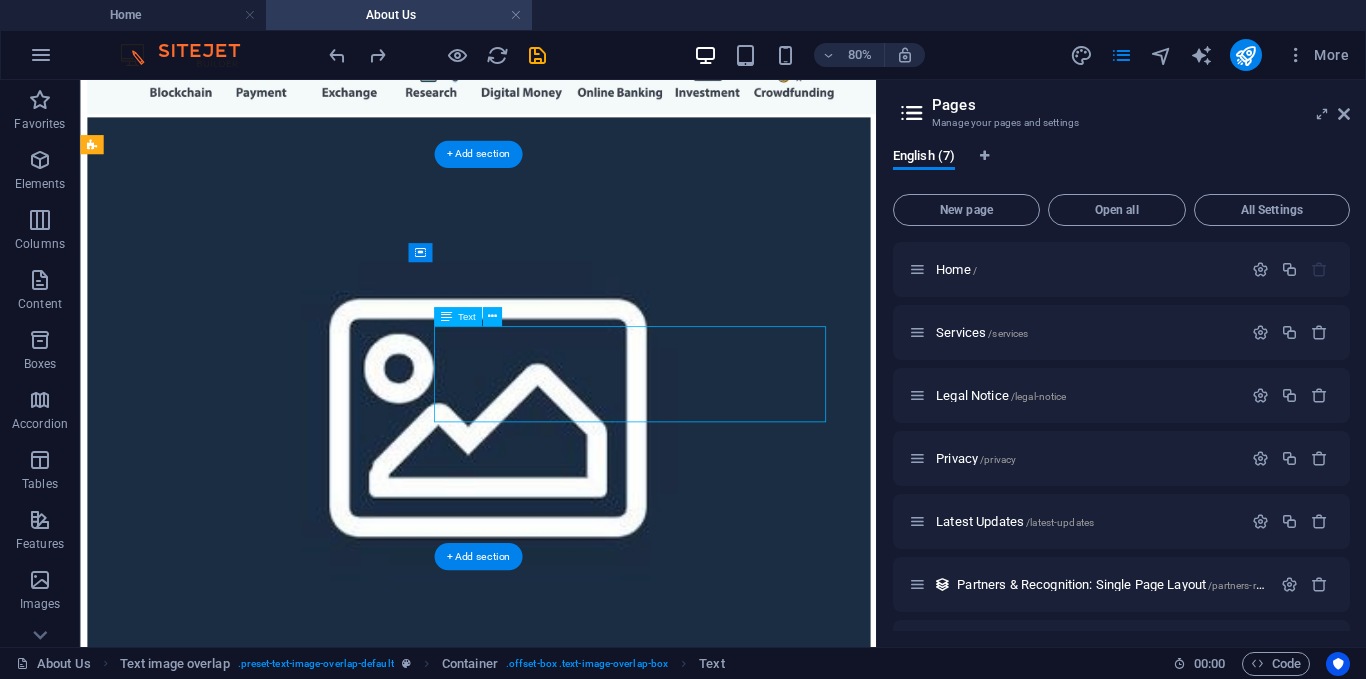 click on "Lorem ipsum dolor sit amet, consectetuer adipiscing elit. Aenean commodo ligula eget dolor. Lorem ipsum dolor sit amet, consectetuer adipiscing elit leget dolor. Lorem ipsum dolor sit amet, consectetuer adipiscing elit. Aenean commodo ligula eget dolor." at bounding box center (577, 924) 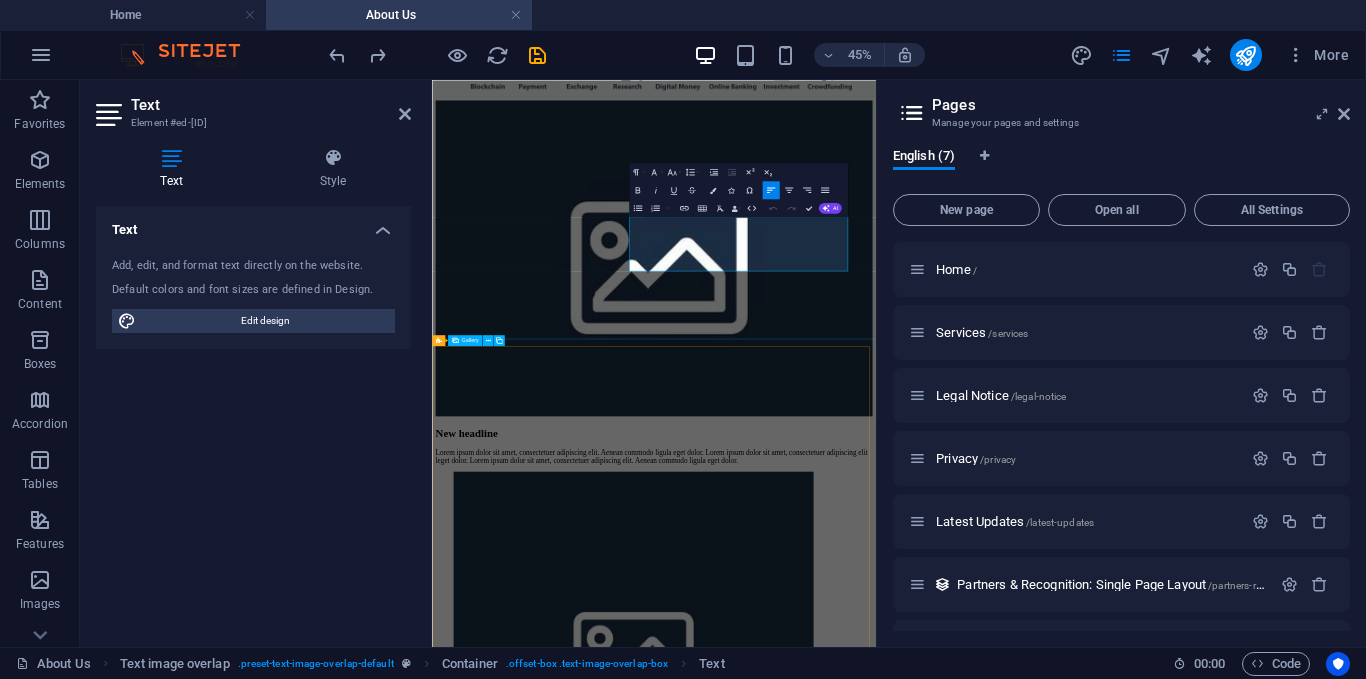 scroll, scrollTop: 900, scrollLeft: 0, axis: vertical 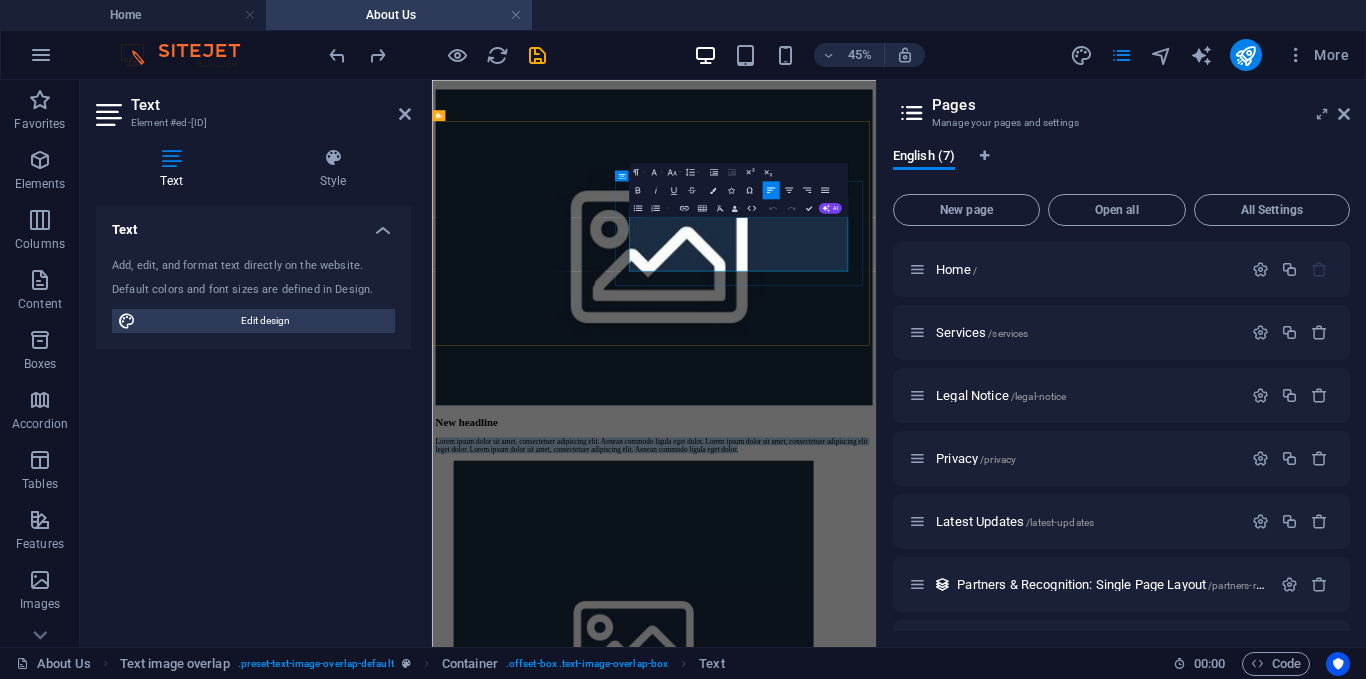 drag, startPoint x: 1107, startPoint y: 497, endPoint x: 869, endPoint y: 377, distance: 266.5408 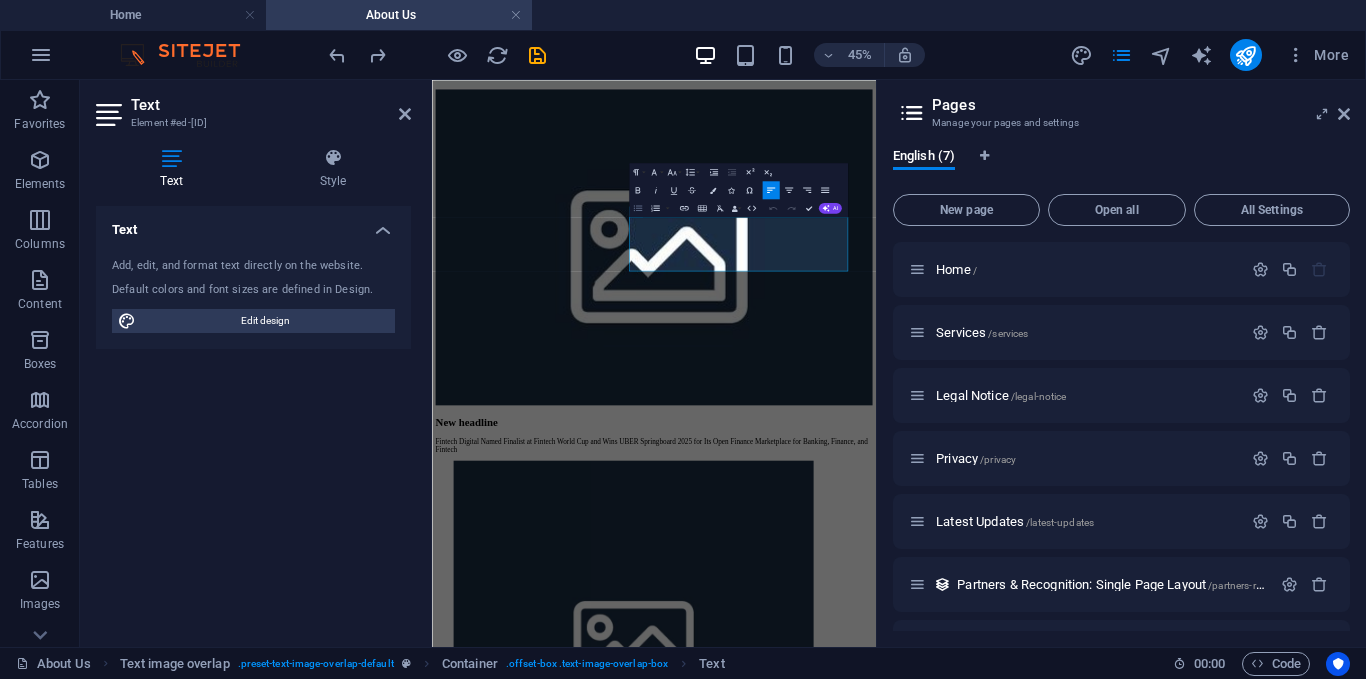 scroll, scrollTop: 924, scrollLeft: 0, axis: vertical 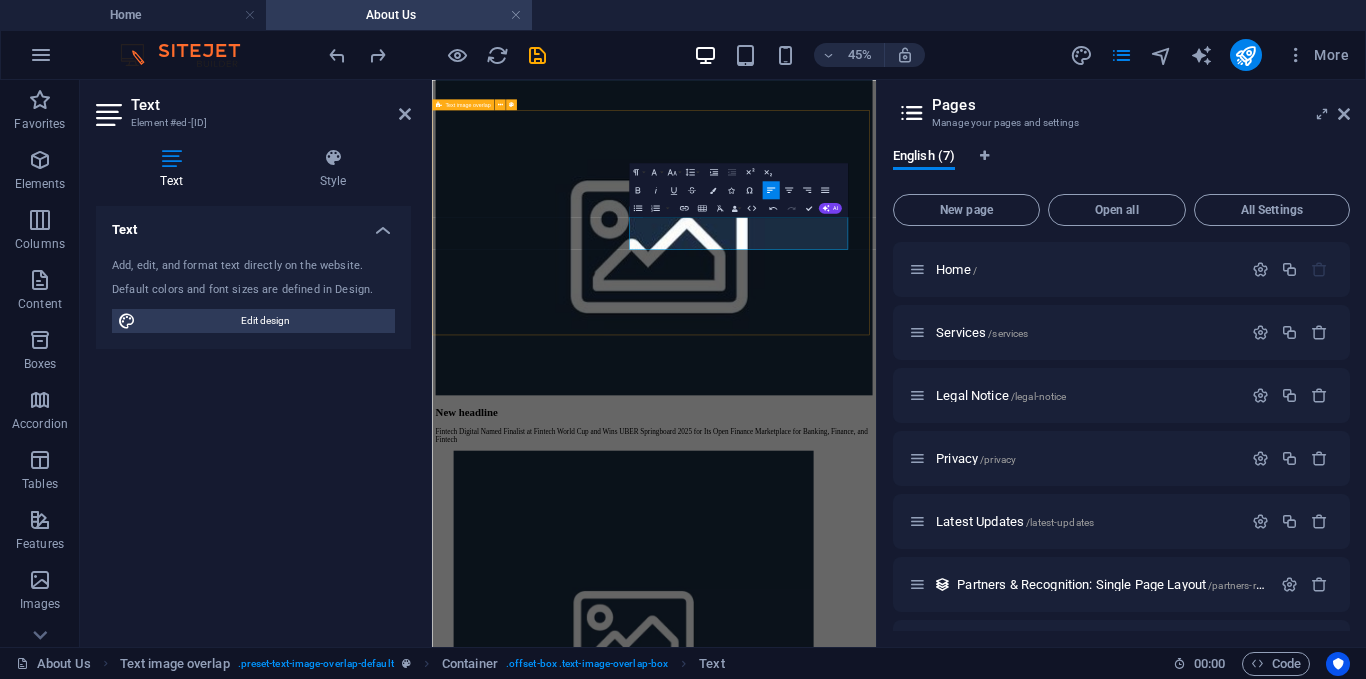 click on "Fintech Digital Named Finalist at Fintech World Cup and Wins UBER Springboard 2025 for Its Open Finance Marketplace for Banking, Finance, and Fintech" at bounding box center [925, 489] 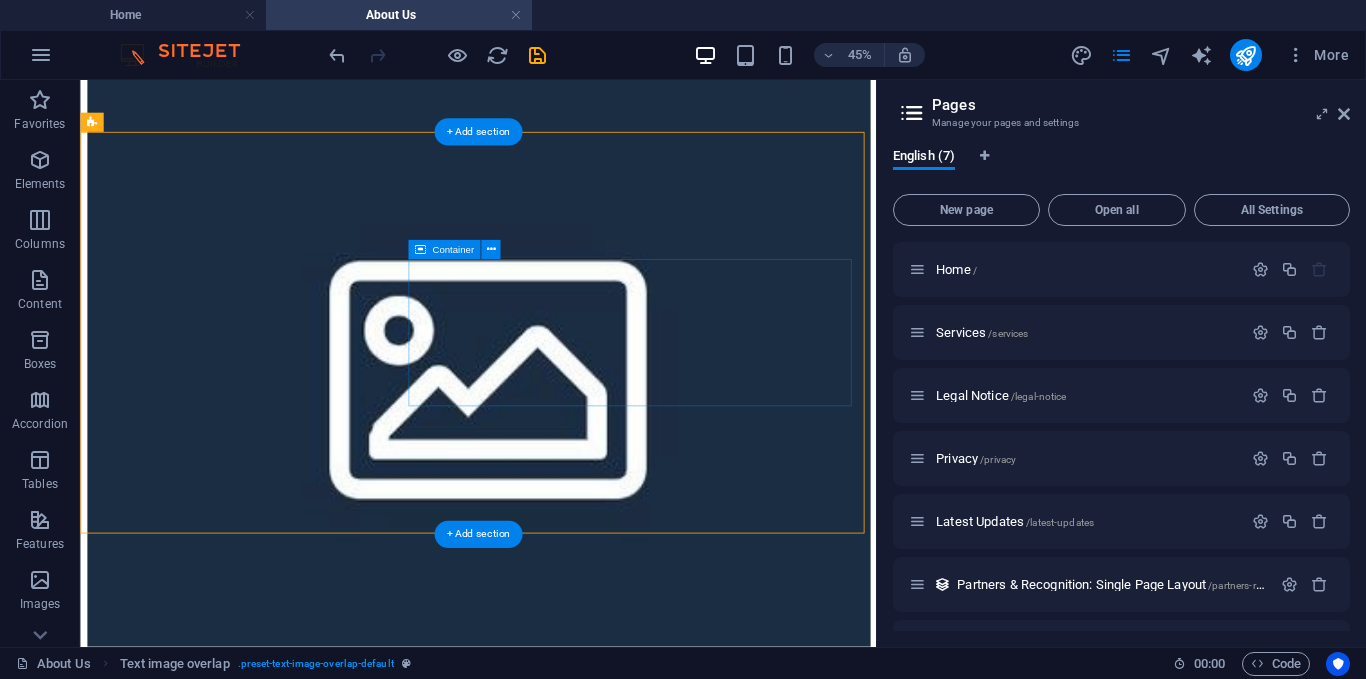 scroll, scrollTop: 904, scrollLeft: 0, axis: vertical 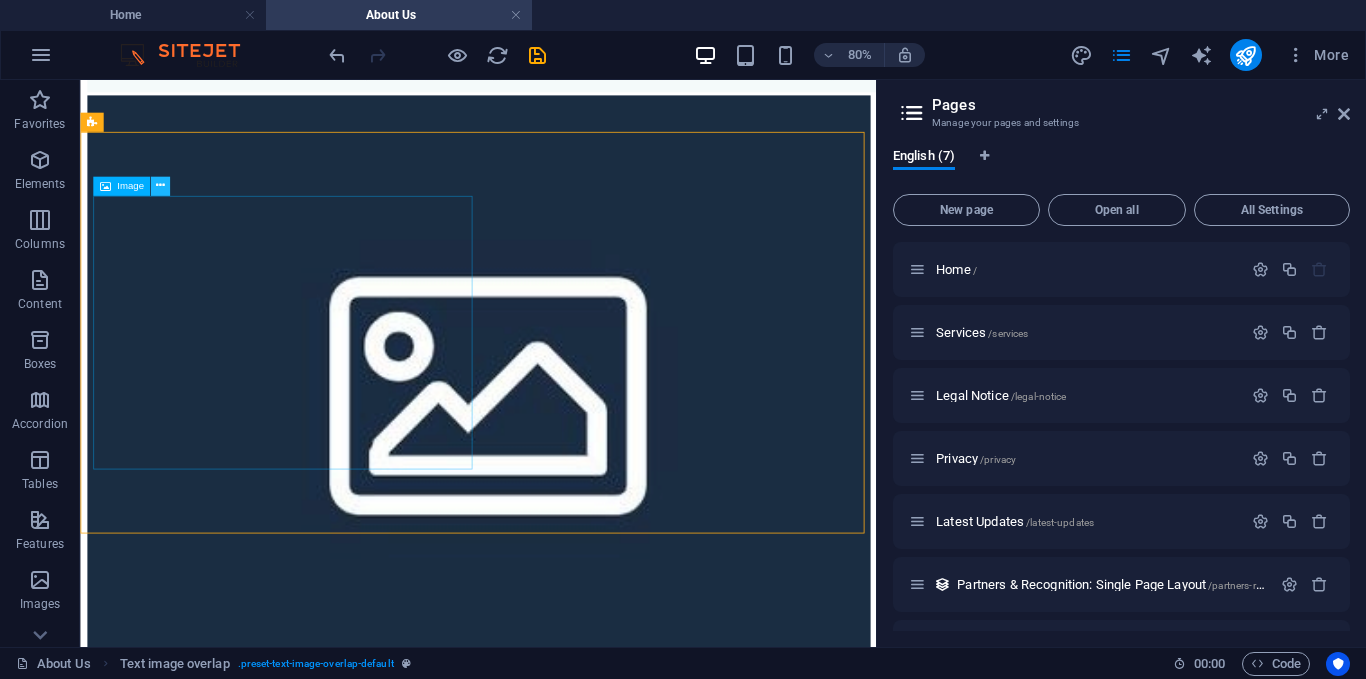 click at bounding box center [160, 186] 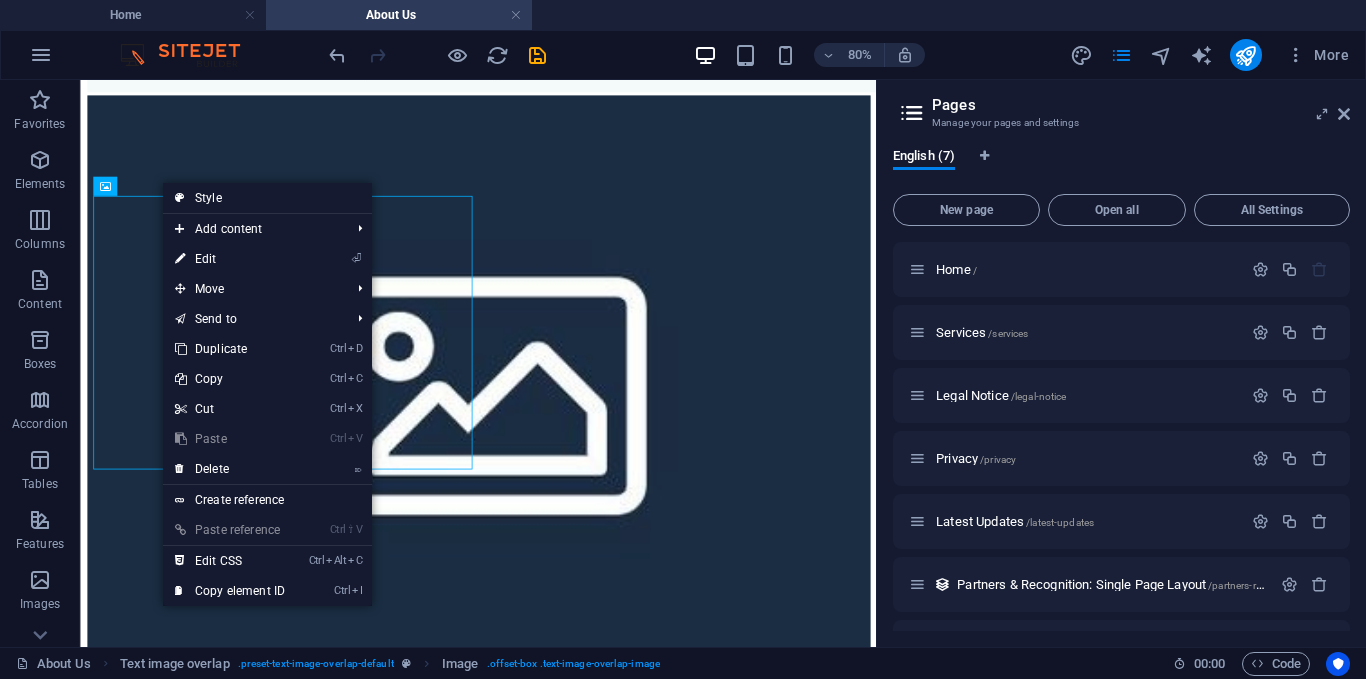 click on "⏎  Edit" at bounding box center [230, 259] 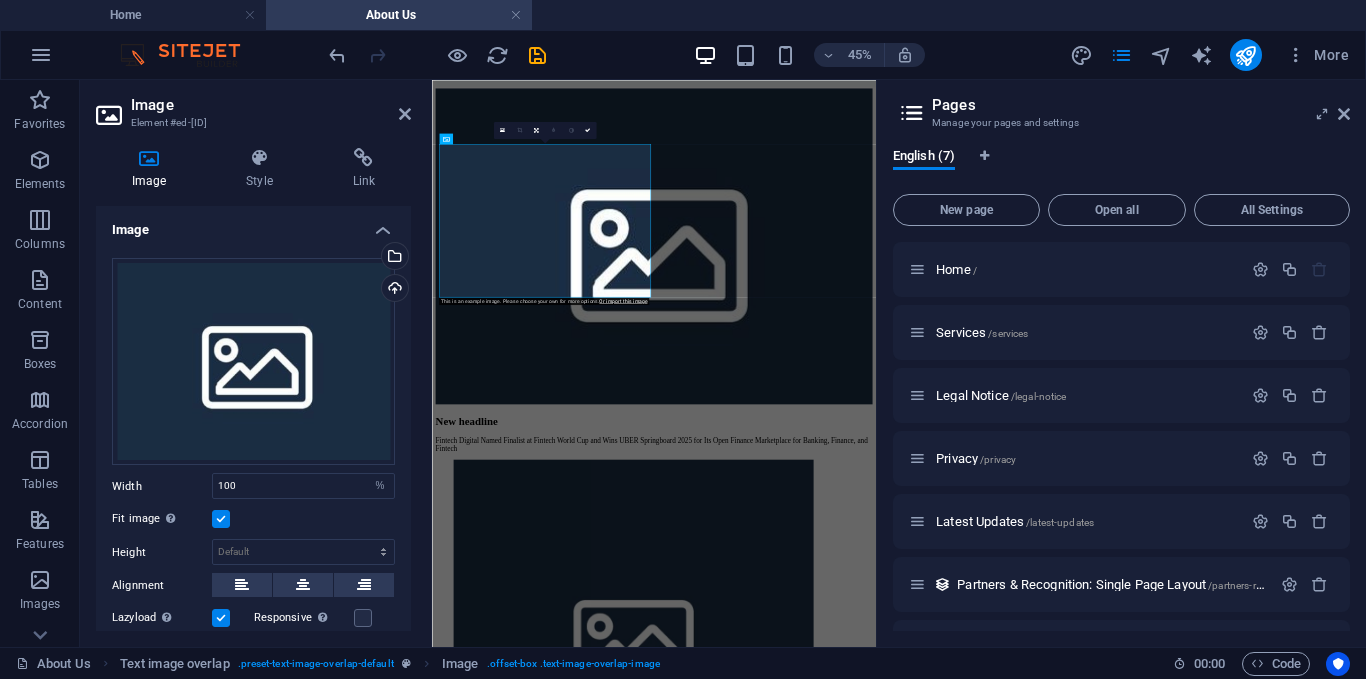 scroll, scrollTop: 928, scrollLeft: 0, axis: vertical 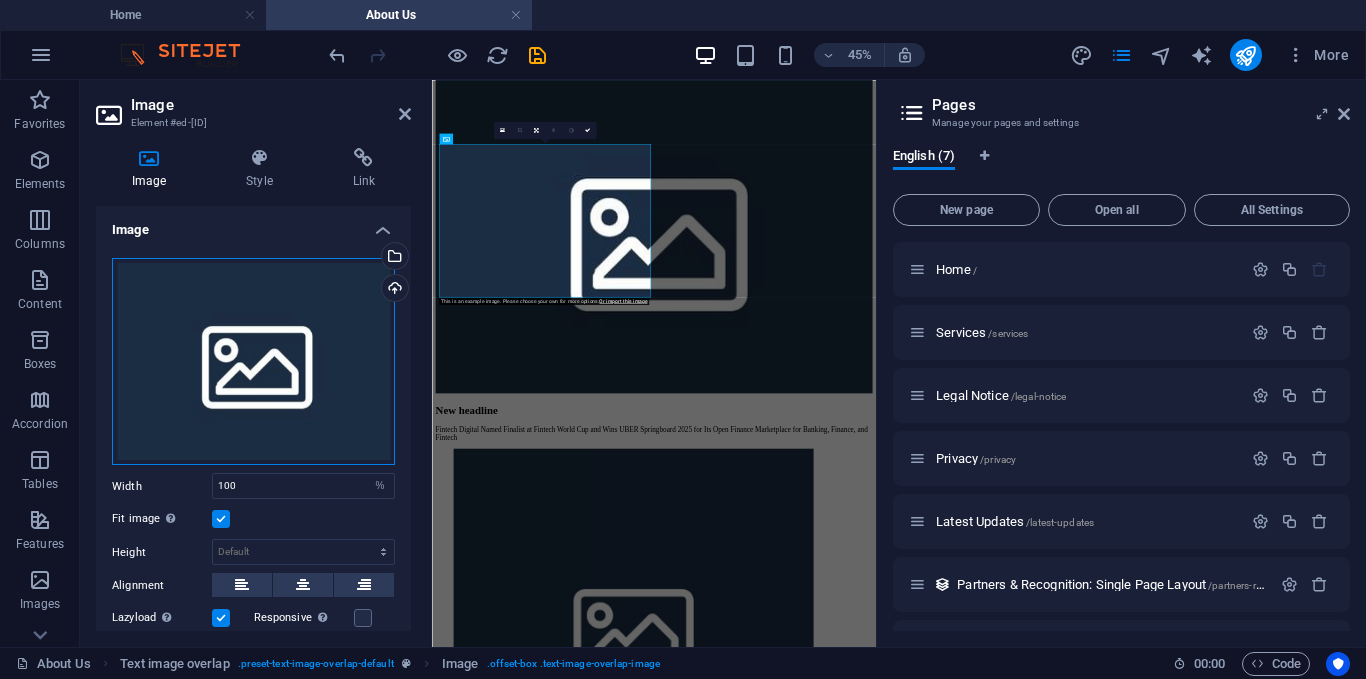 click on "Drag files here, click to choose files or select files from Files or our free stock photos & videos" at bounding box center (253, 362) 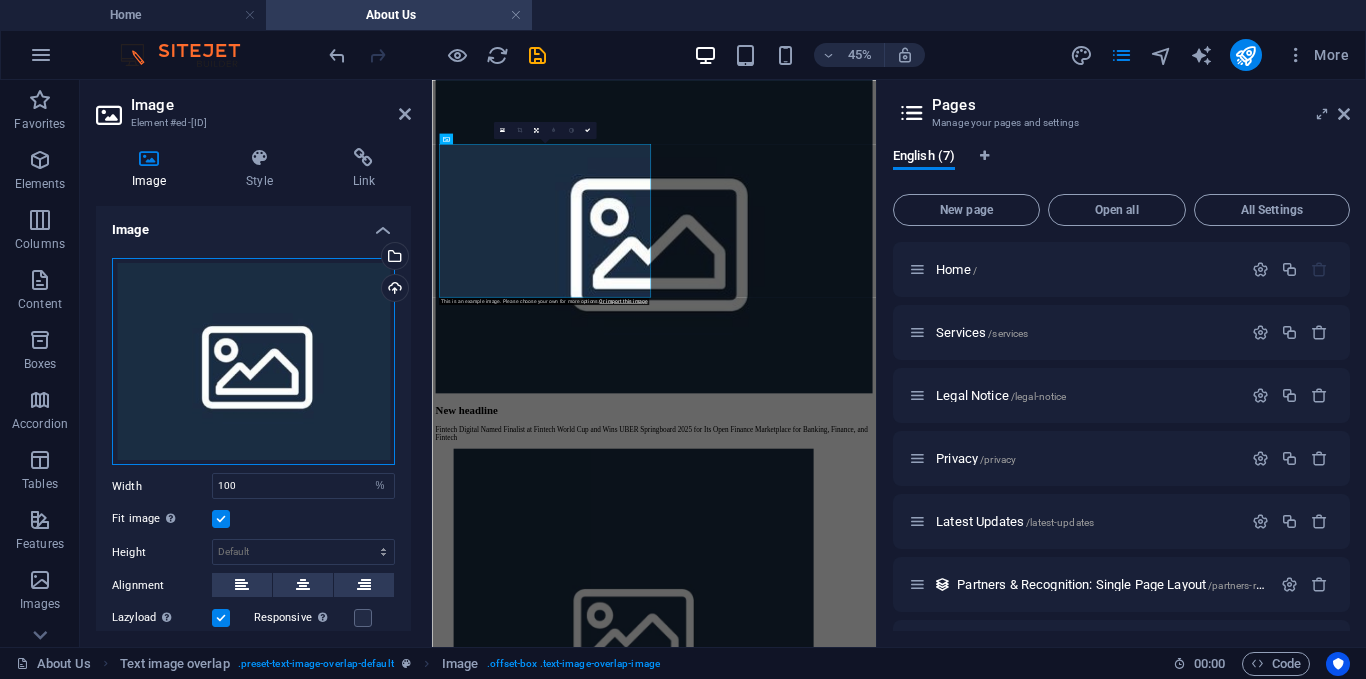 scroll, scrollTop: 0, scrollLeft: 0, axis: both 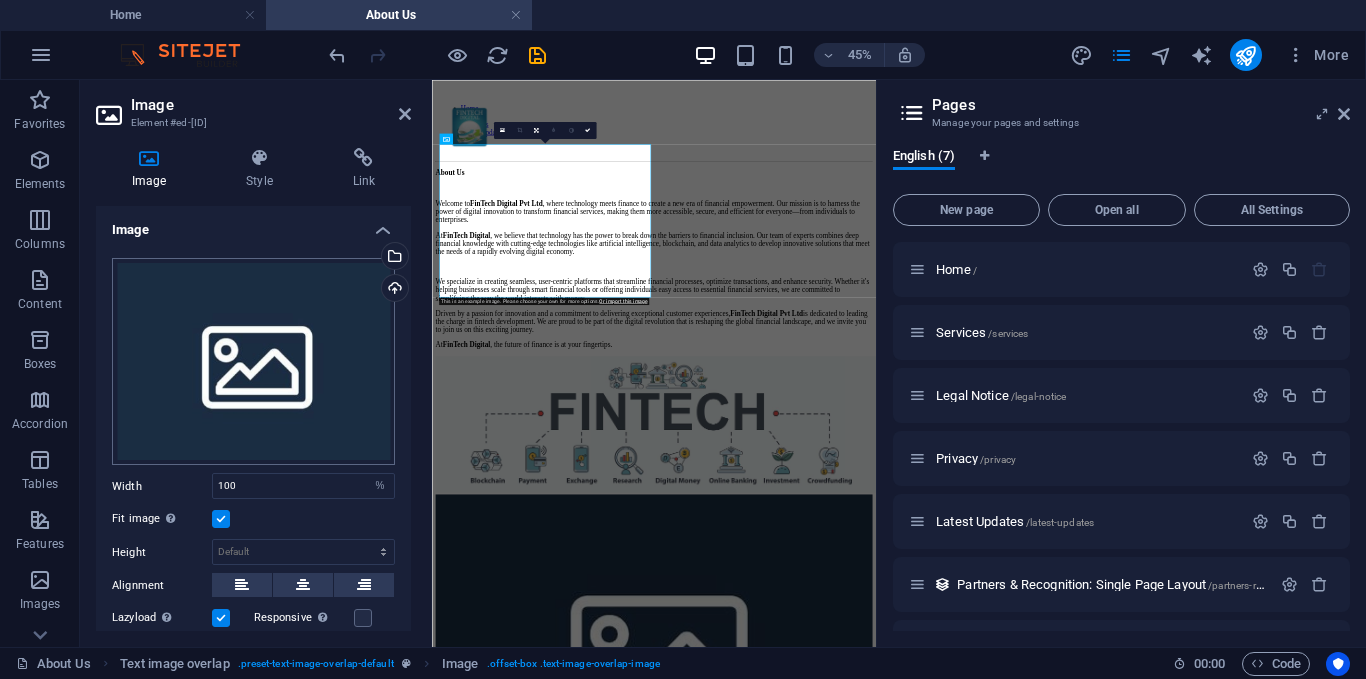 click on "example.com Home About Us Favorites Elements Columns Content Boxes Accordion Tables Features Images Slider Header Footer Forms Marketing Collections
Container   H1   Banner   Container   Container   SVG   Banner   Menu Bar   Menu   Unequal Columns   Container   Separator   Container   Container   Container   Container   Unequal Columns   Container   Container   Accordion   Text   Container   Container   Container   Text   Accordion   H3   Spacer   Container   Accordion   Container   Accordion   Container   Container   Text   H3   H2   Footer Saga   Text   Text   Logo   Banner   Container   Image   Spacer   H2   Marquee   Text   Text   Spacer   Container   Image   Image   Image   Container   Image   Container   3 columns 80% More Home Text image overlap . preset-text-image-overlap-default Image . offset-box .text-image-overlap-image 00 : 00 Code Favorites Elements Columns Content Boxes Accordion Tables Link" at bounding box center [683, 339] 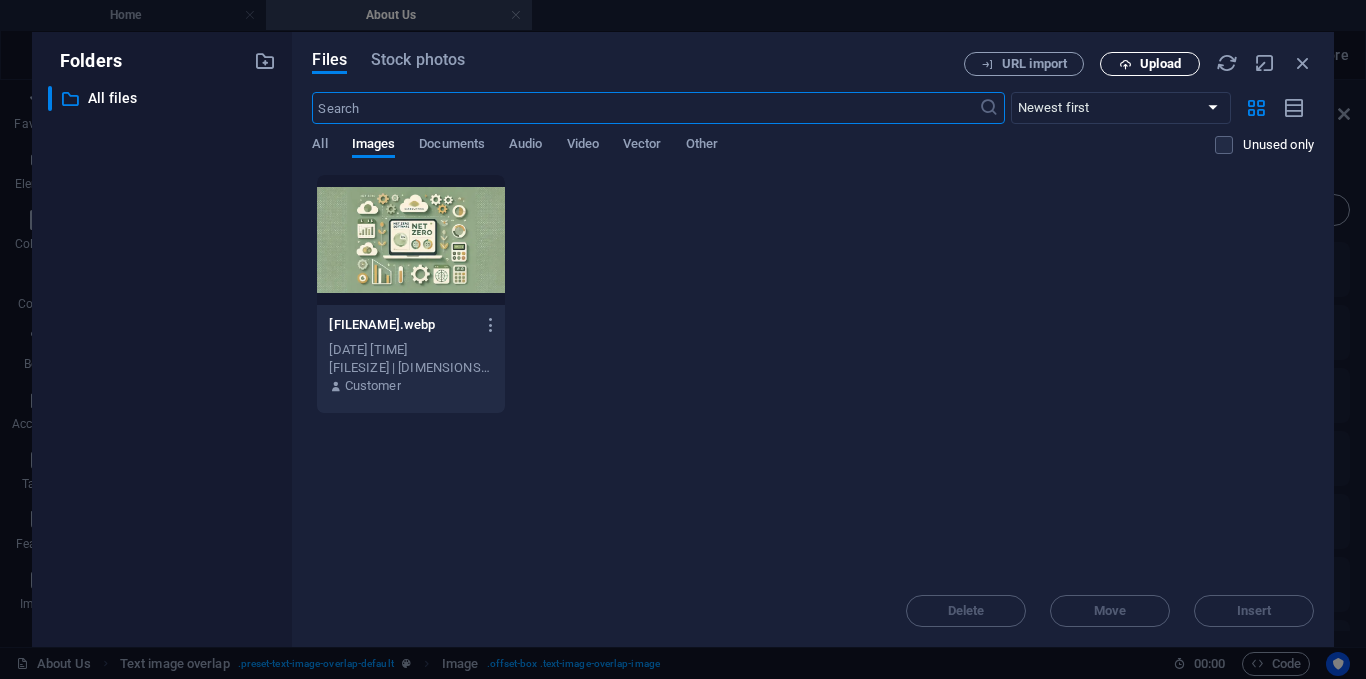 click on "Upload" at bounding box center (1150, 64) 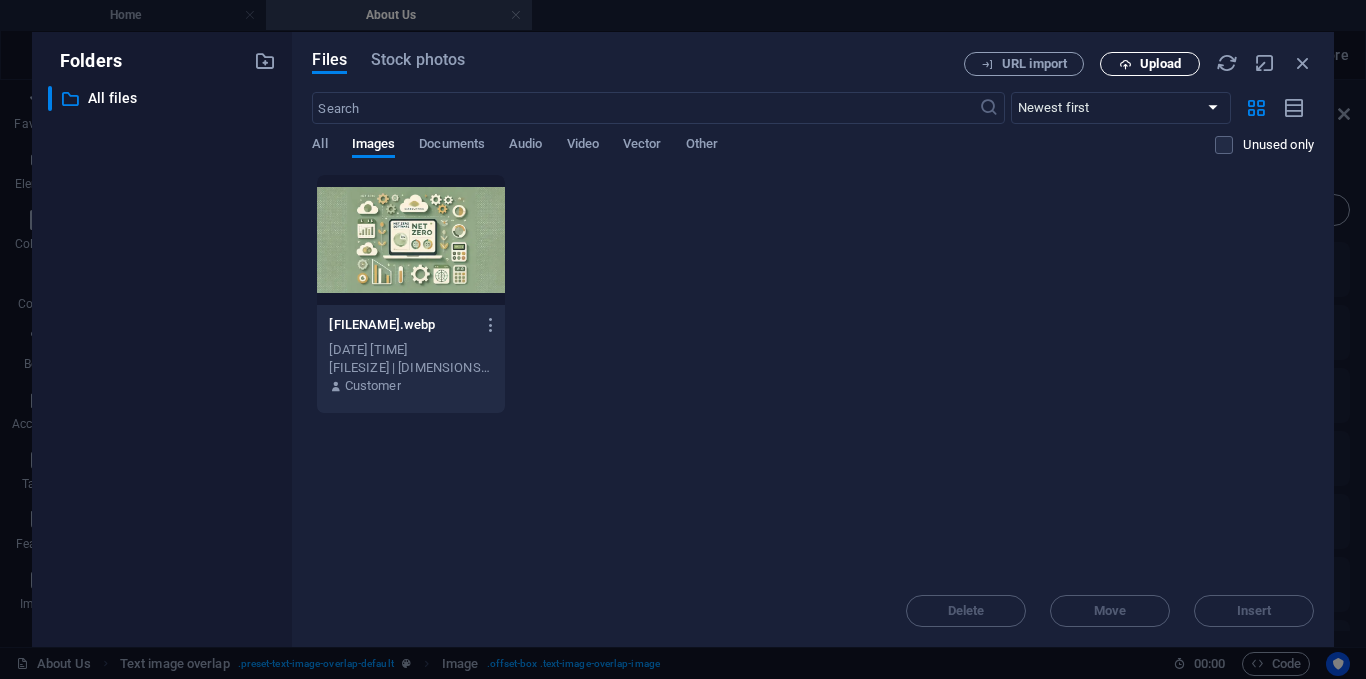 click at bounding box center [1125, 64] 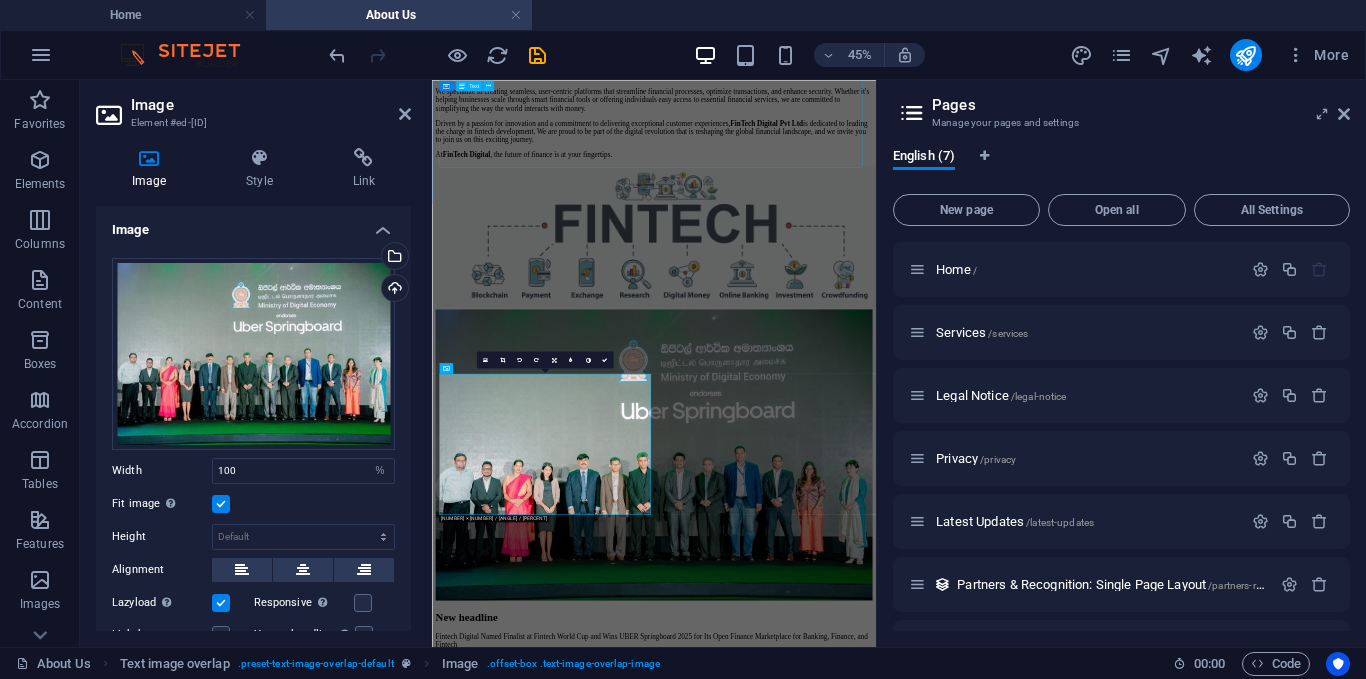 scroll, scrollTop: 418, scrollLeft: 0, axis: vertical 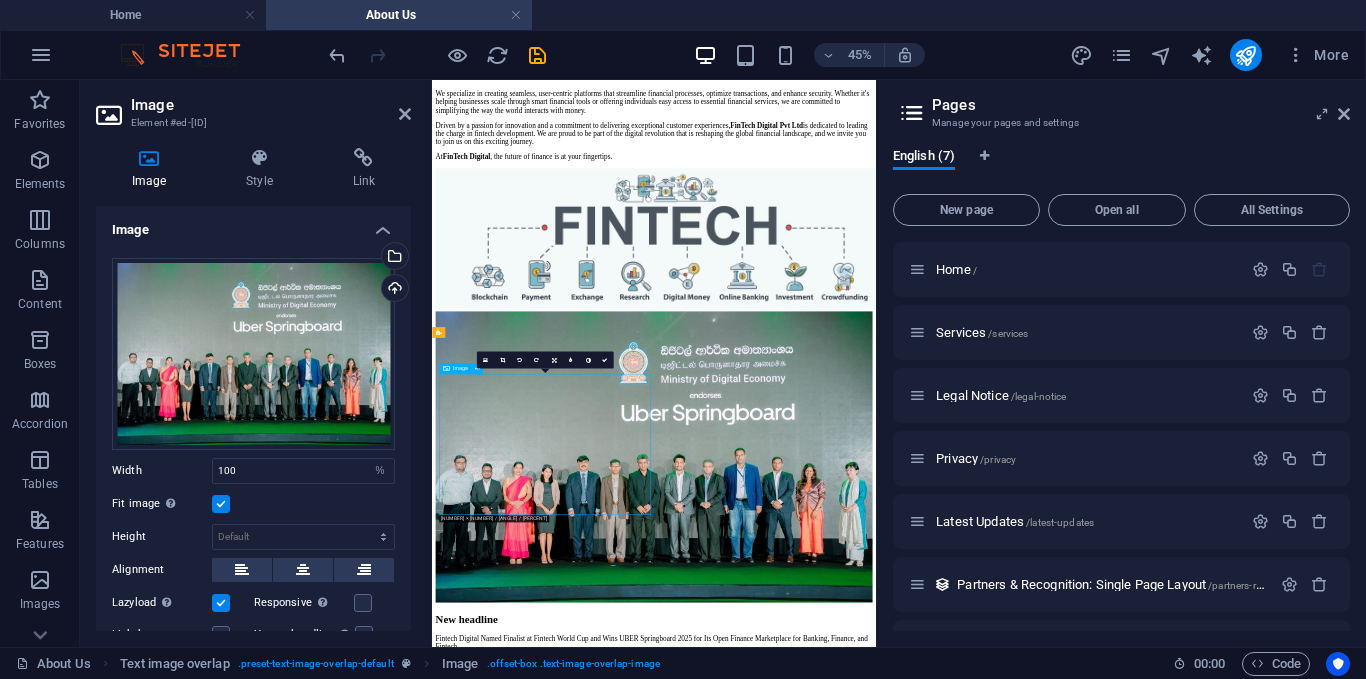 click at bounding box center (925, 919) 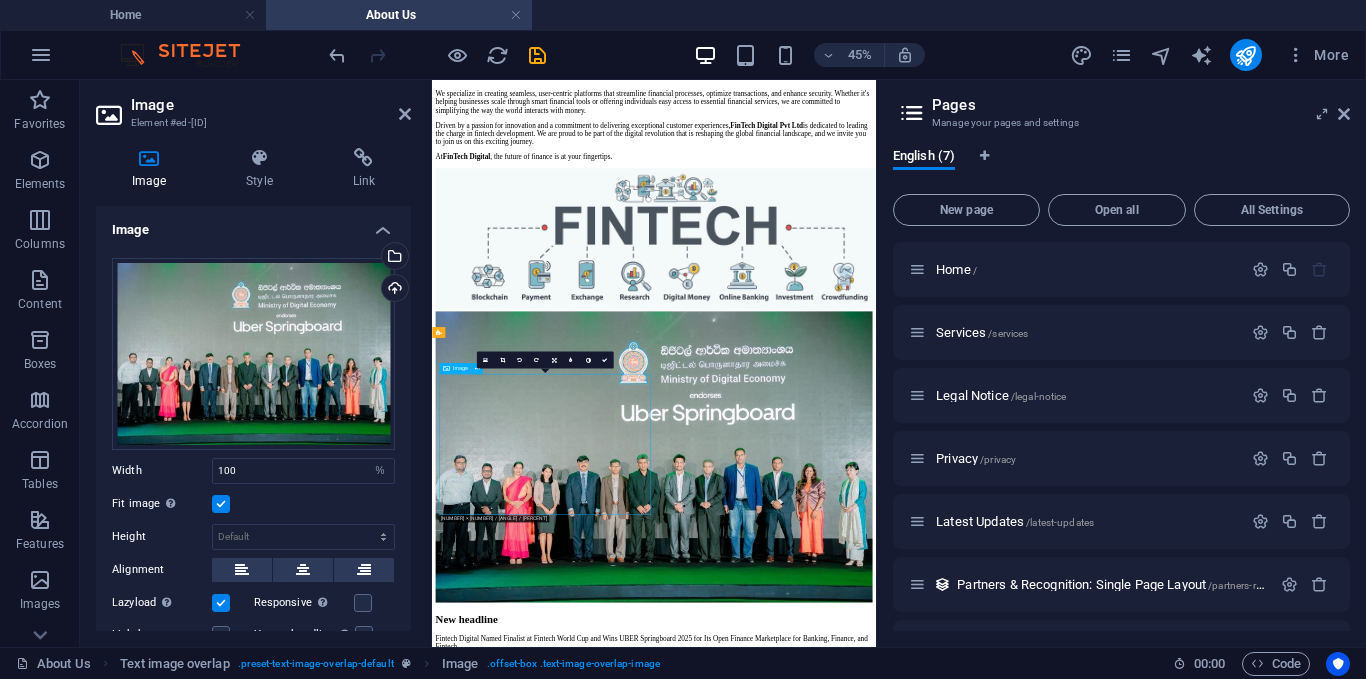 click at bounding box center (925, 919) 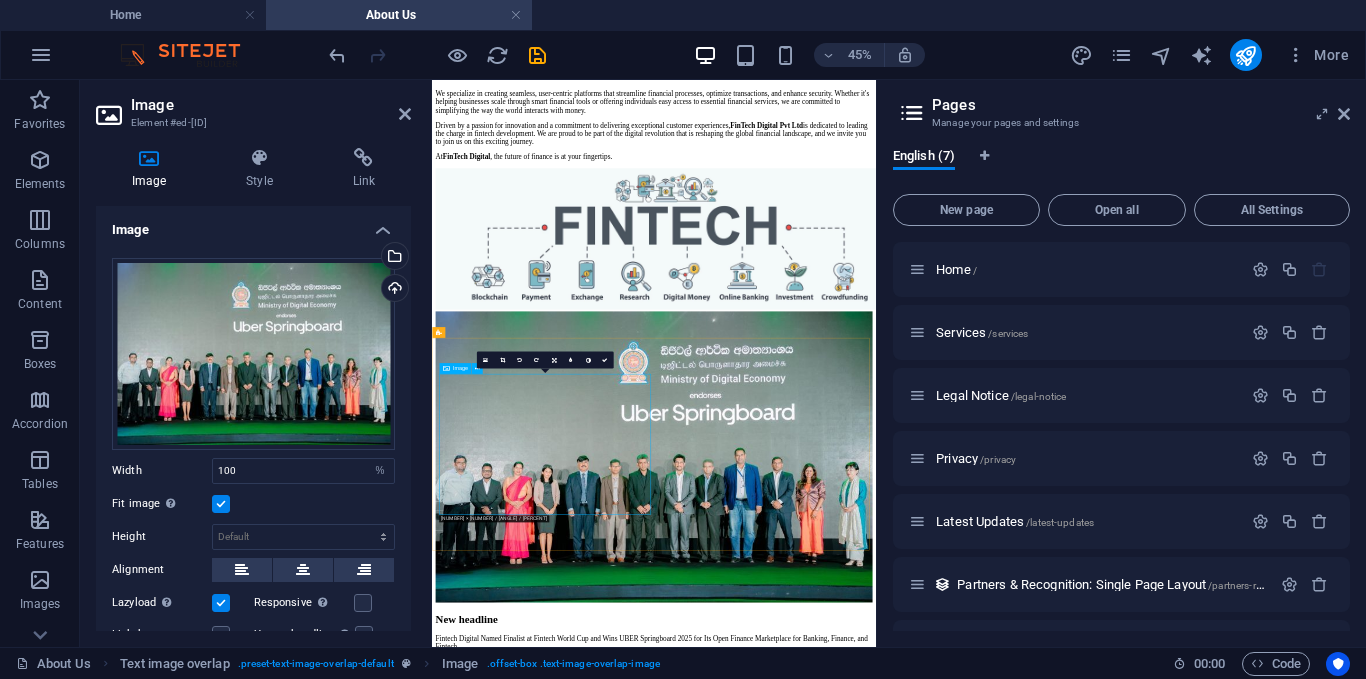 click at bounding box center (925, 919) 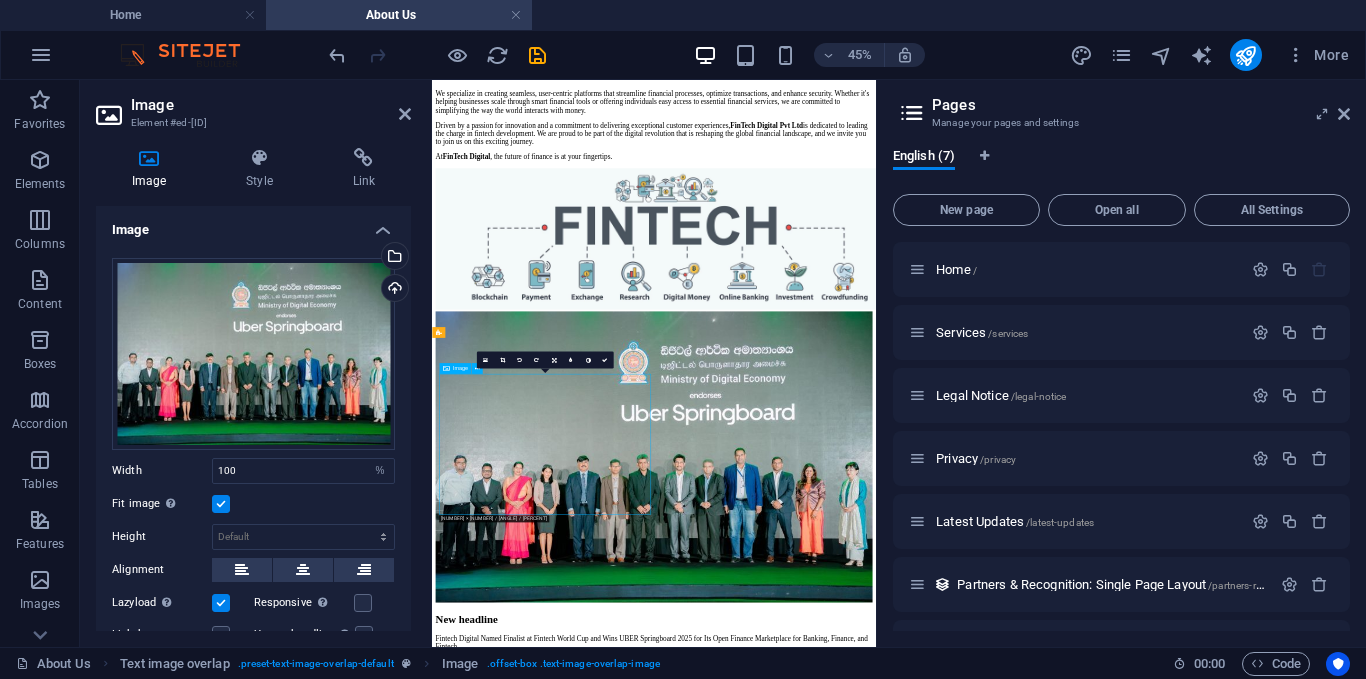 click at bounding box center (925, 919) 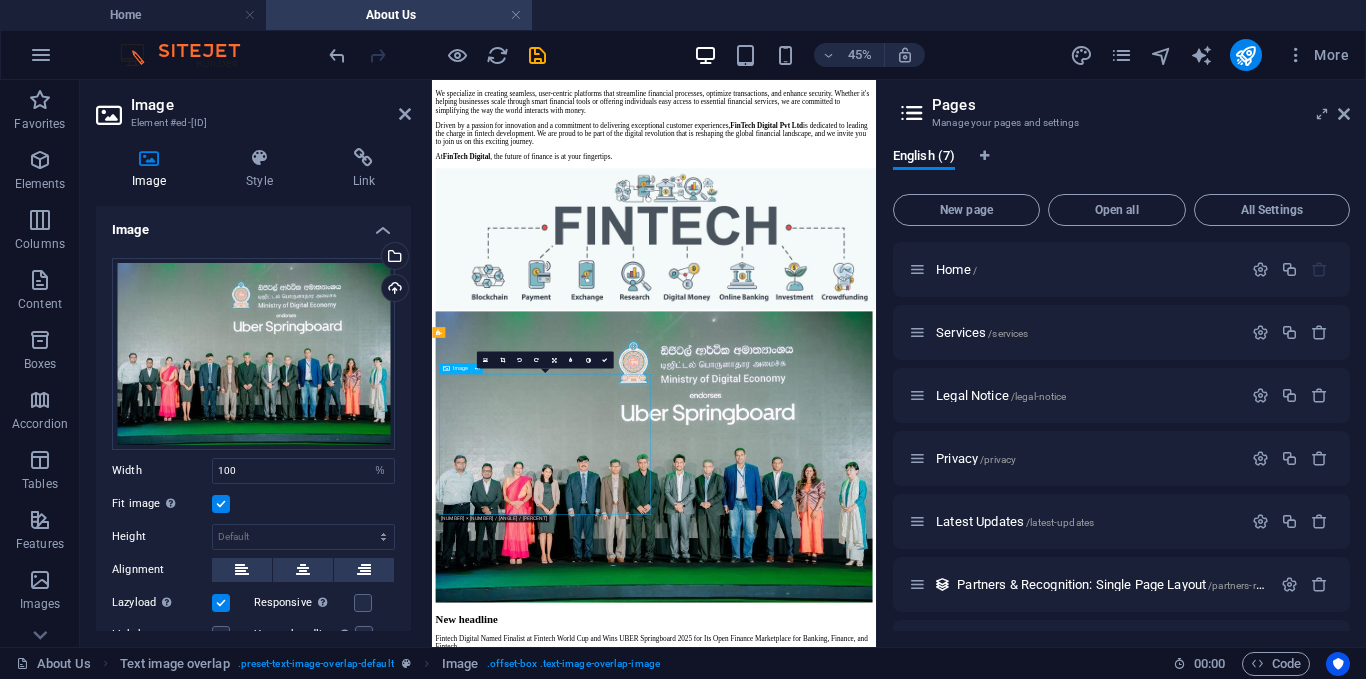 drag, startPoint x: 905, startPoint y: 1035, endPoint x: 843, endPoint y: 991, distance: 76.02631 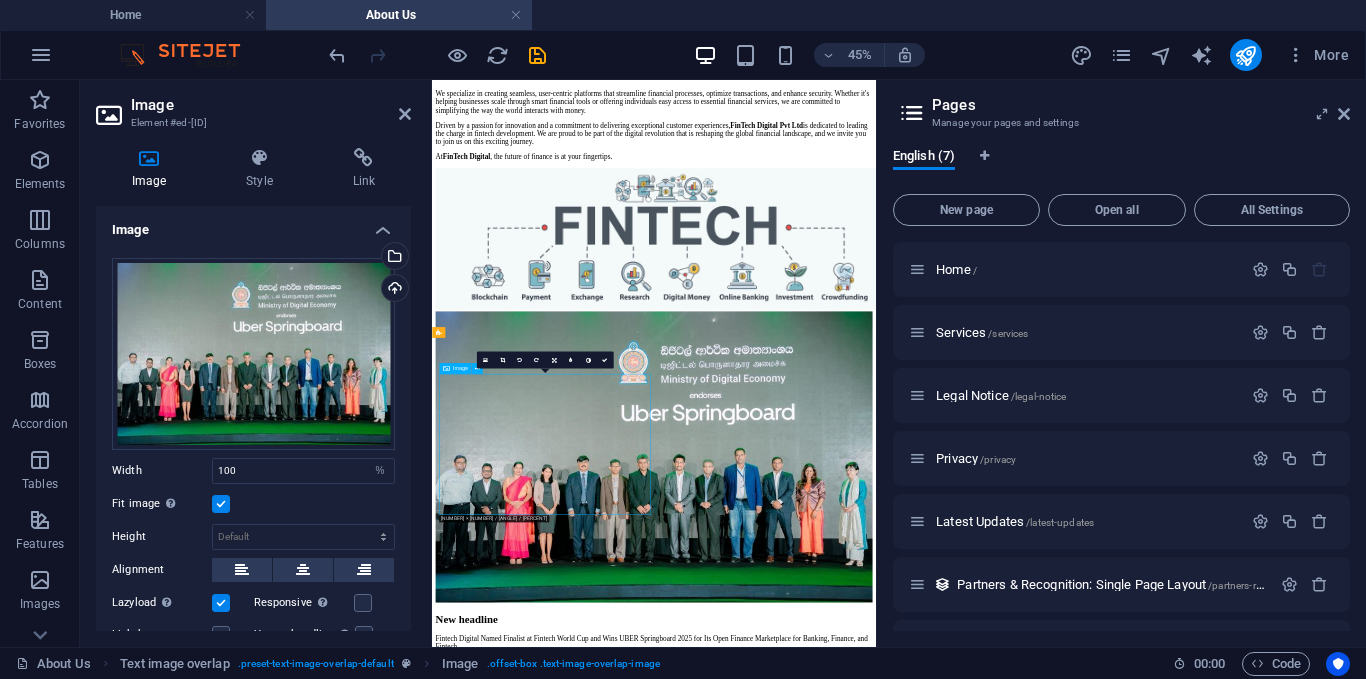 click at bounding box center [925, 919] 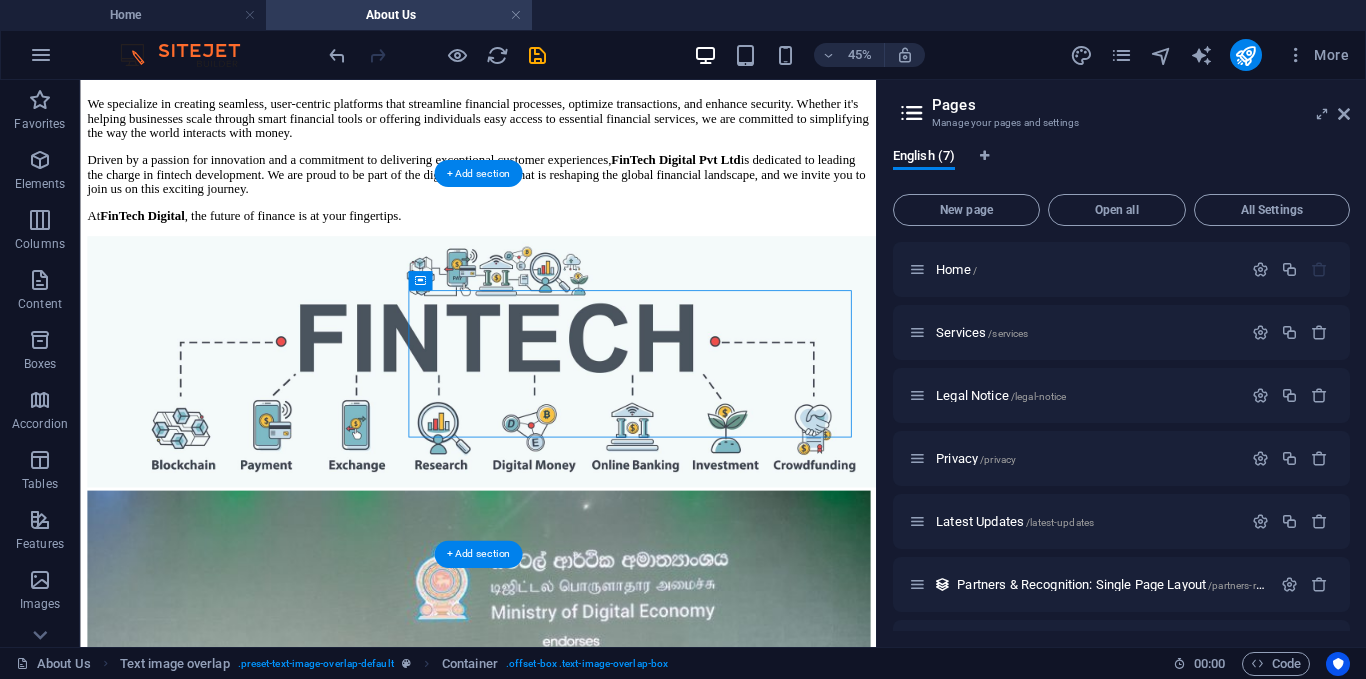 scroll, scrollTop: 852, scrollLeft: 0, axis: vertical 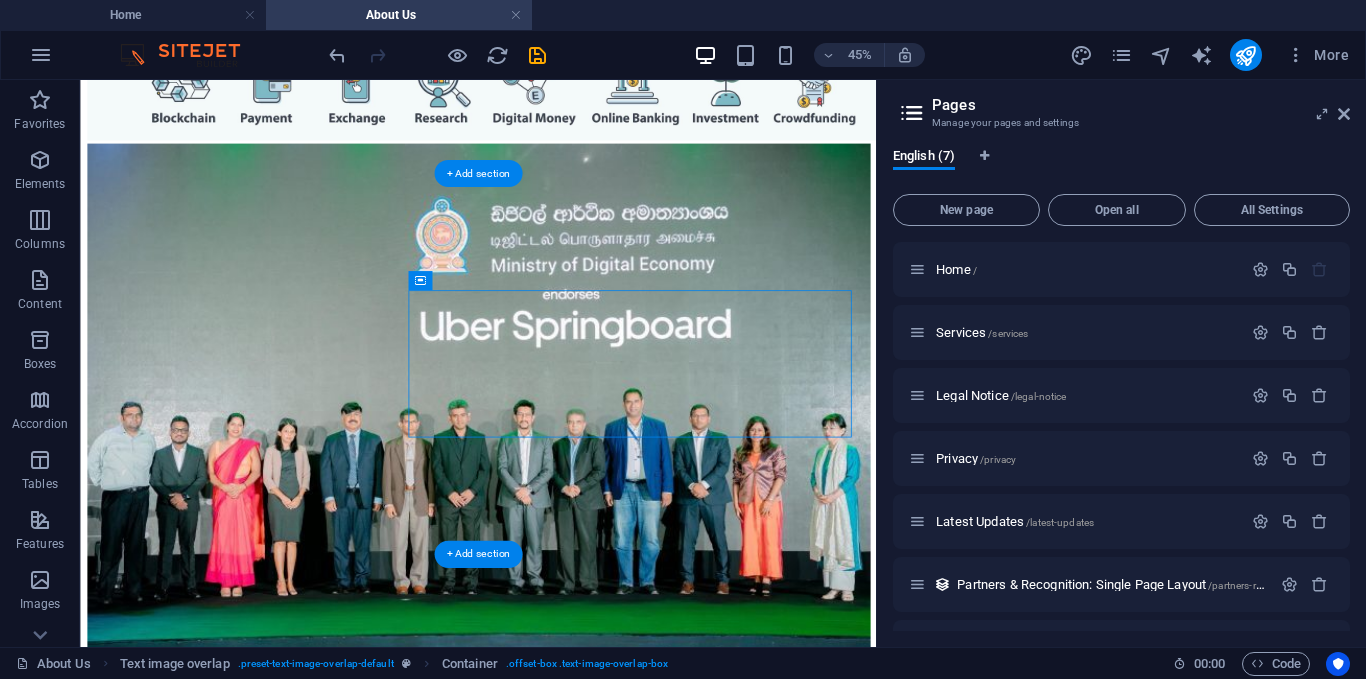 drag, startPoint x: 700, startPoint y: 483, endPoint x: 796, endPoint y: 477, distance: 96.18732 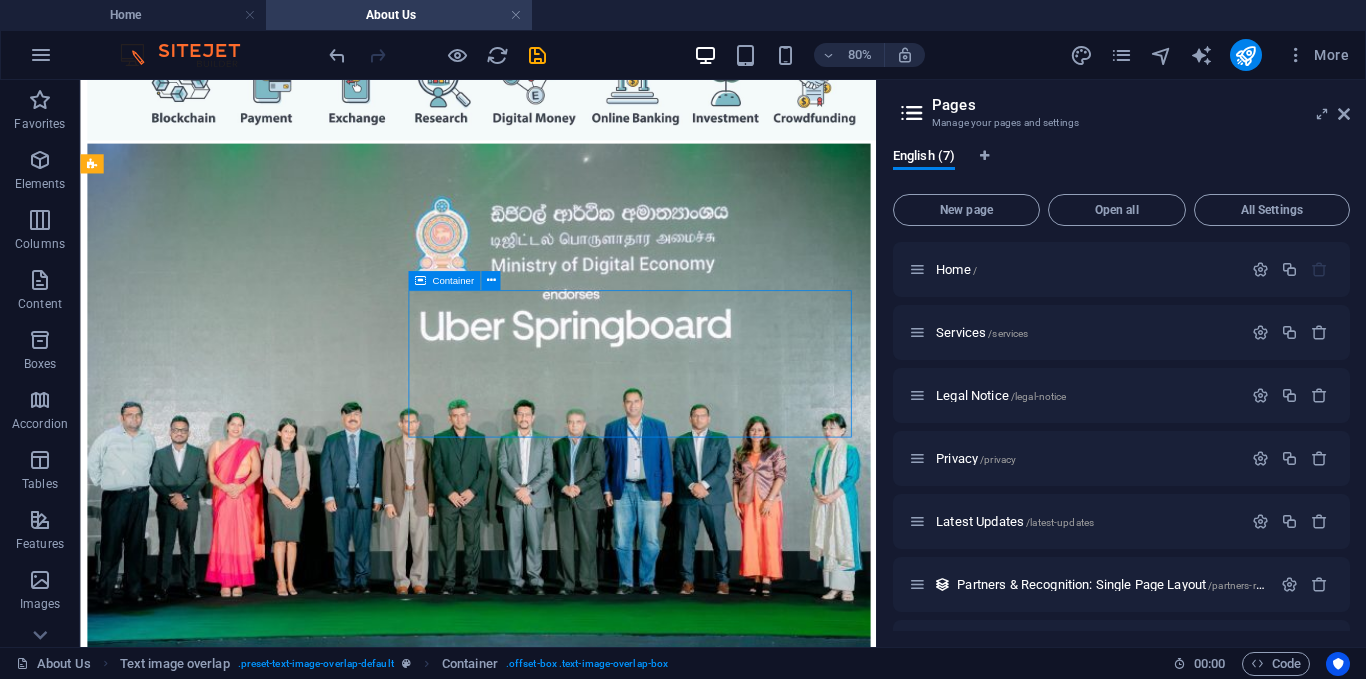 drag, startPoint x: 424, startPoint y: 275, endPoint x: 468, endPoint y: 279, distance: 44.181442 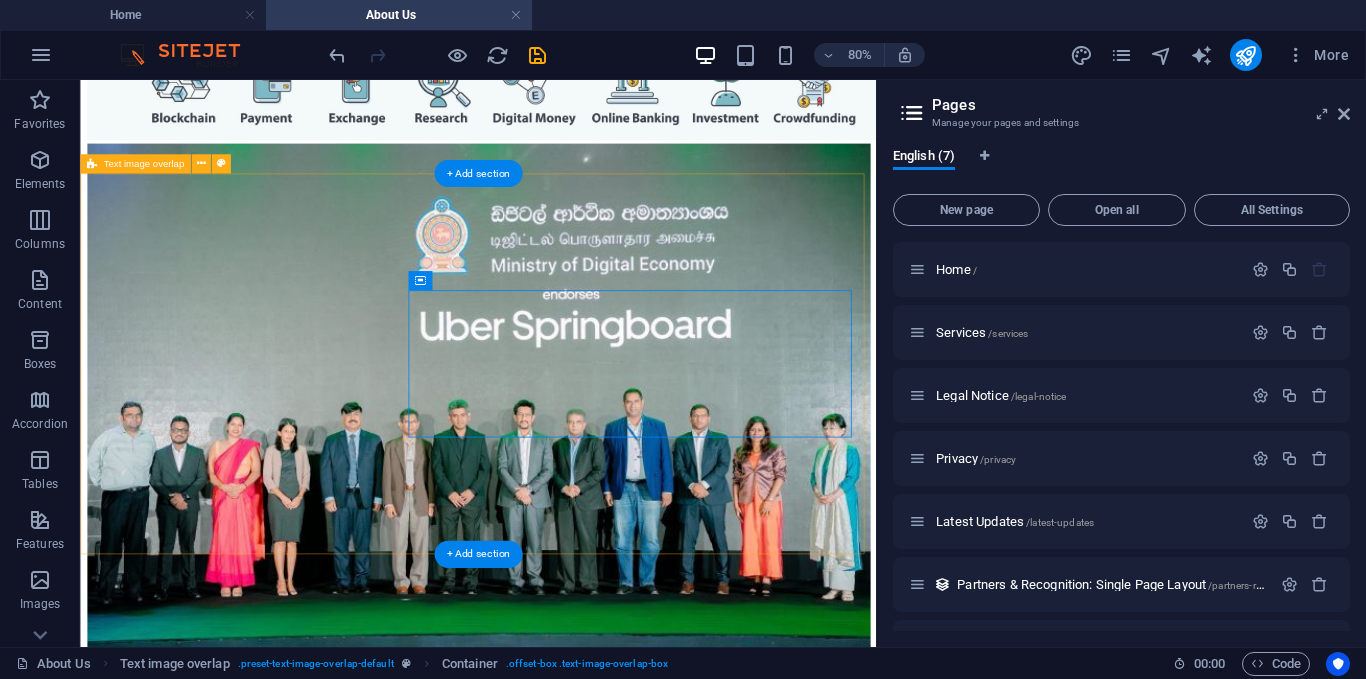 click on "Fintech Digital Named Finalist at Fintech World Cup and Wins UBER Springboard 2025 for Its Open Finance Marketplace for Banking, Finance, and Fintech" at bounding box center (577, 547) 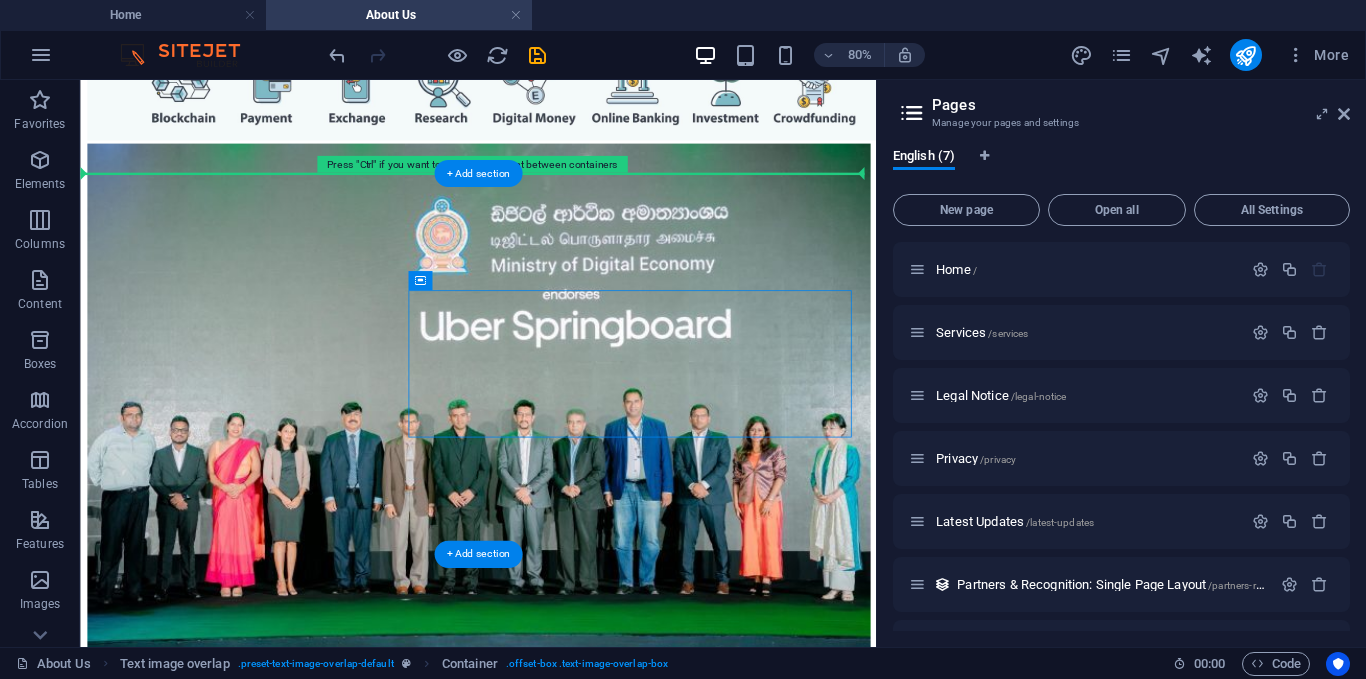 drag, startPoint x: 668, startPoint y: 345, endPoint x: 725, endPoint y: 321, distance: 61.846584 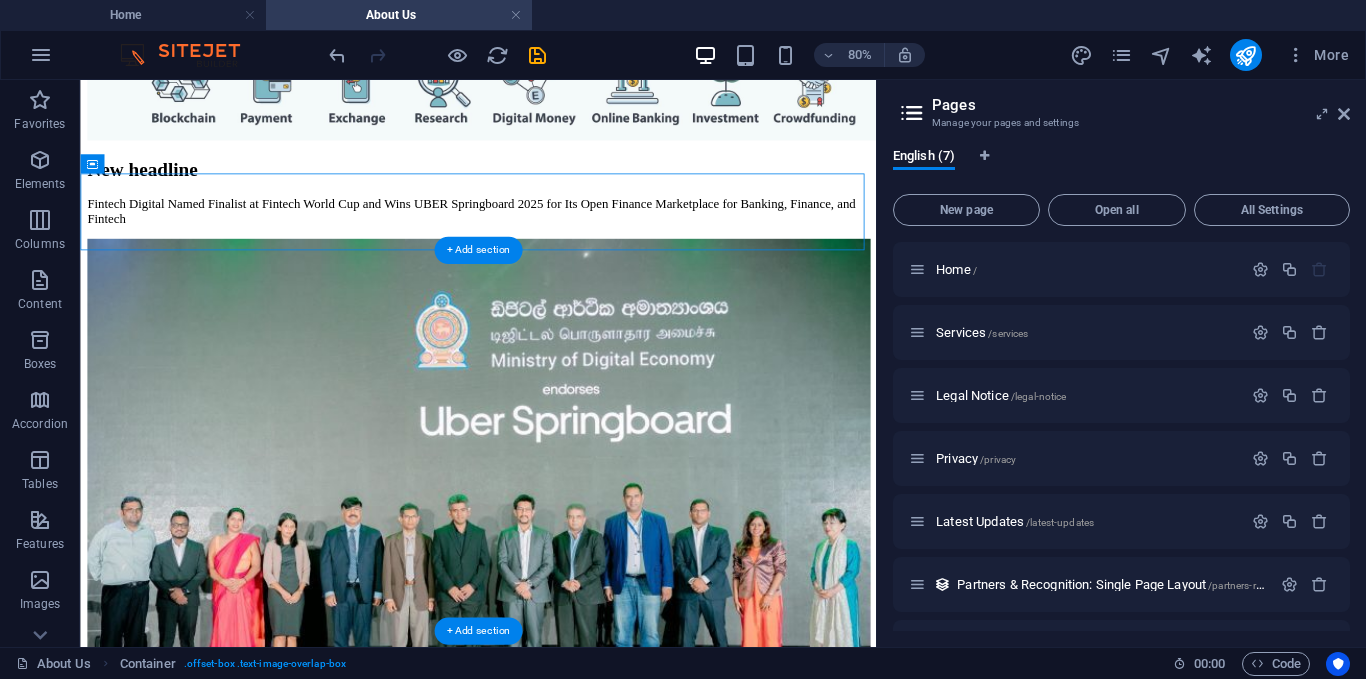 click at bounding box center (577, 607) 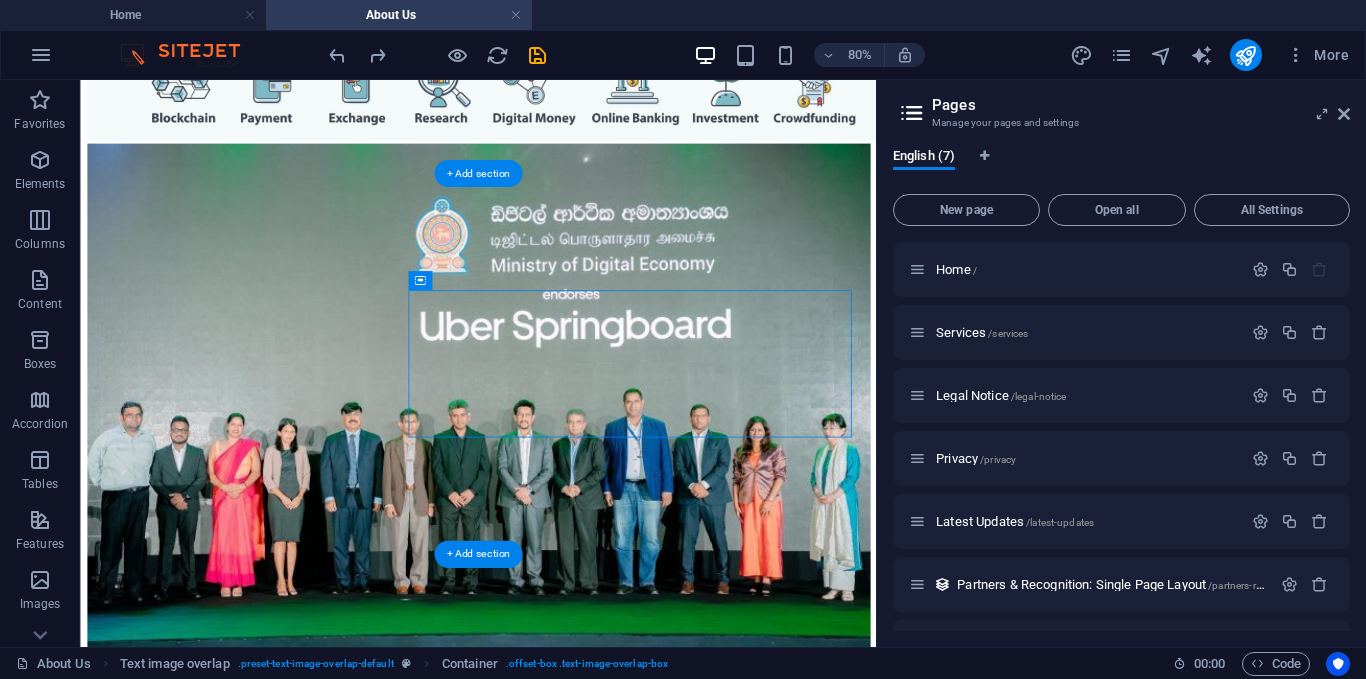drag, startPoint x: 512, startPoint y: 362, endPoint x: 637, endPoint y: 465, distance: 161.96913 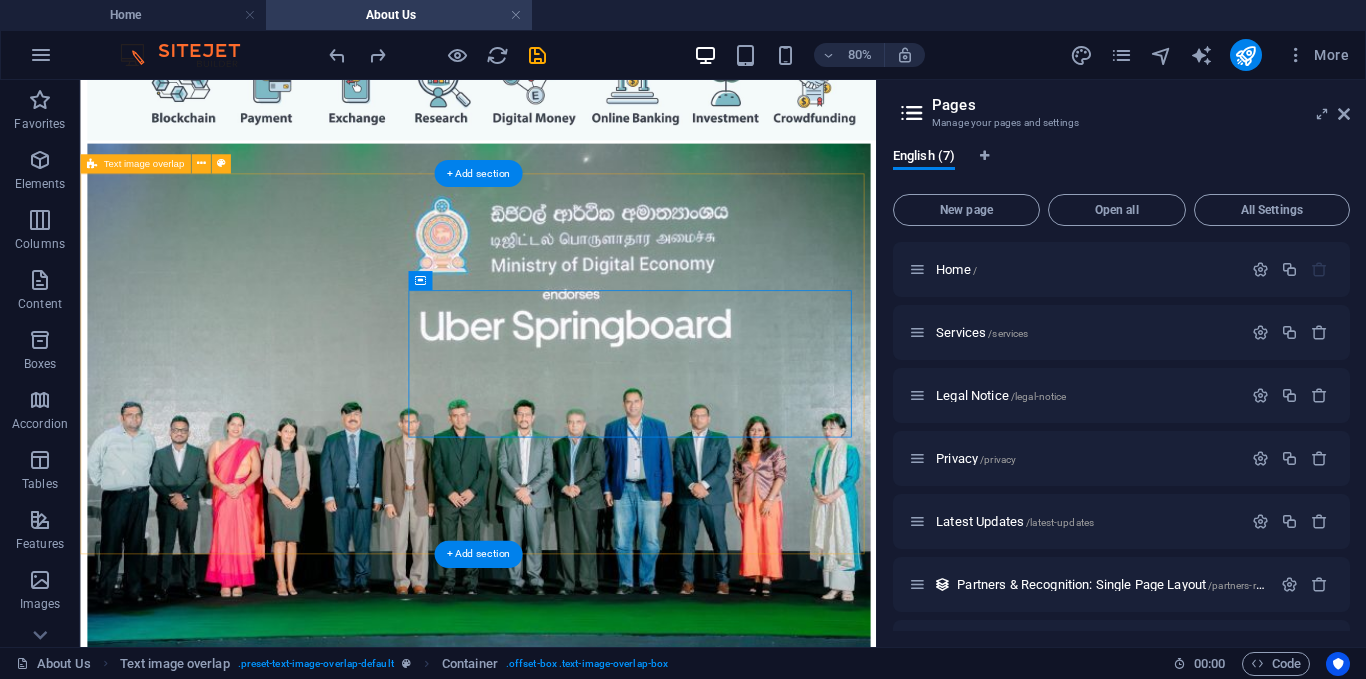 click on "Fintech Digital Named Finalist at Fintech World Cup and Wins UBER Springboard 2025 for Its Open Finance Marketplace for Banking, Finance, and Fintech" at bounding box center (577, 547) 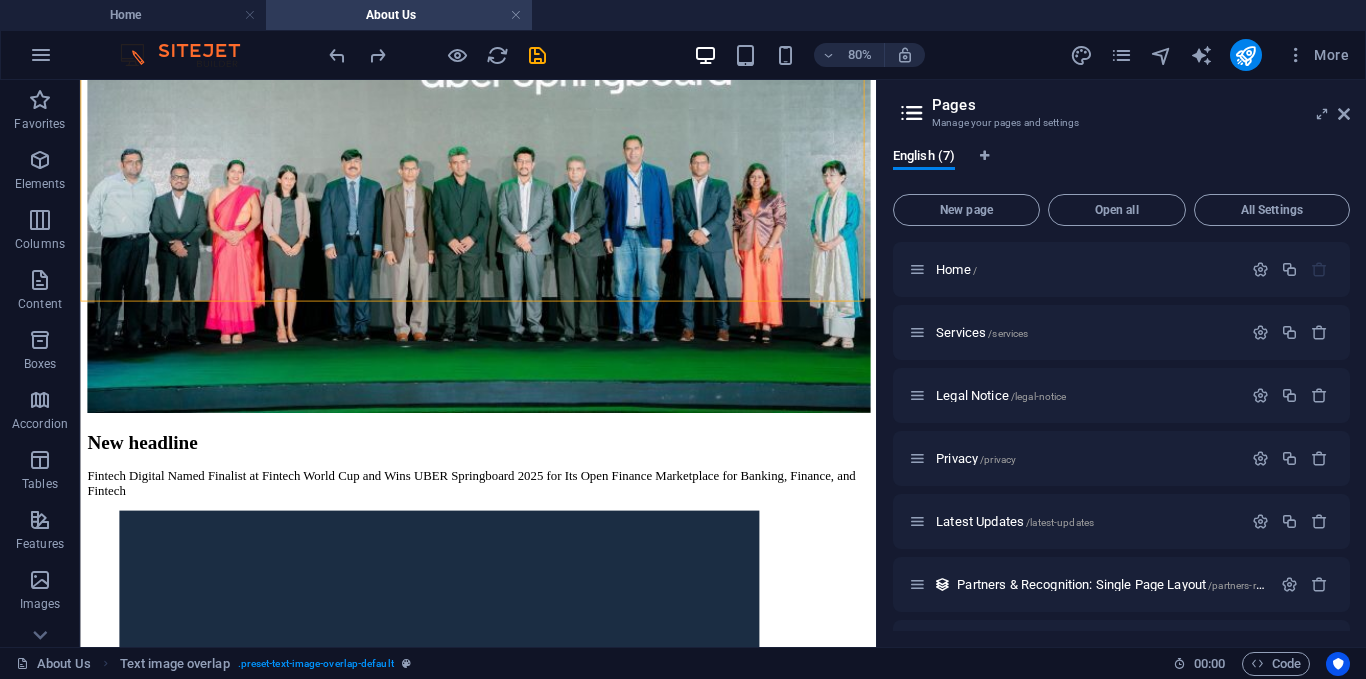 scroll, scrollTop: 852, scrollLeft: 0, axis: vertical 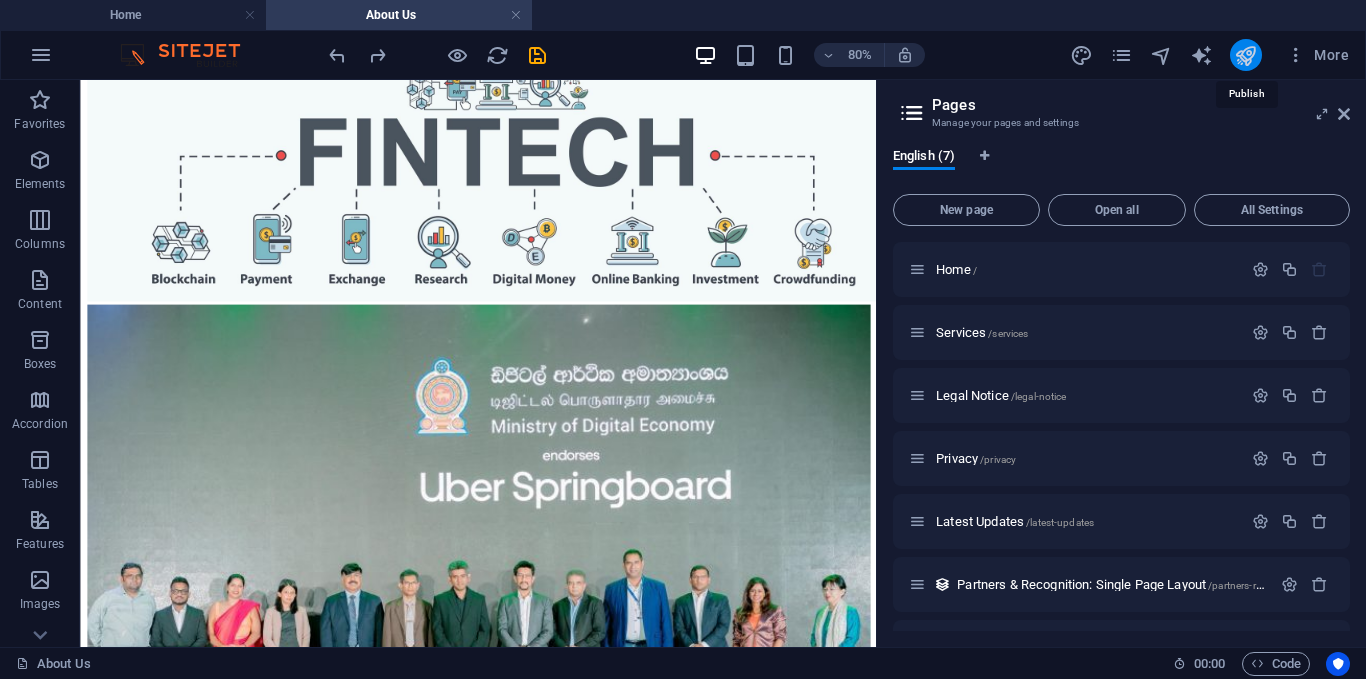click at bounding box center [1245, 55] 